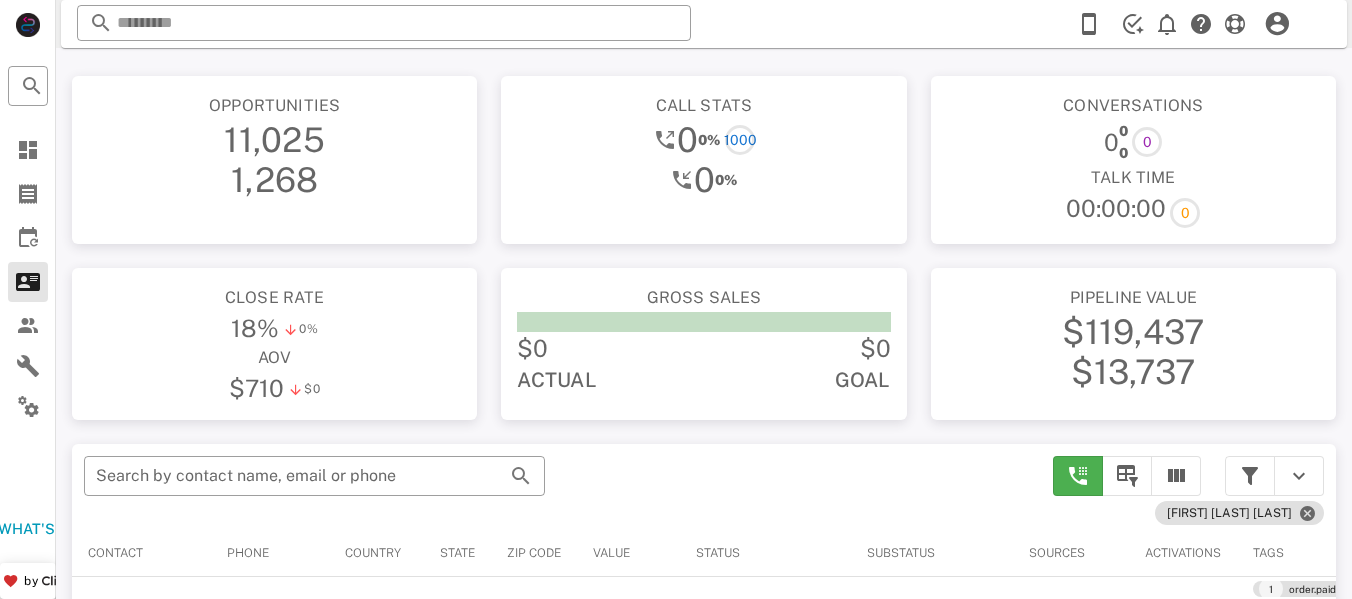 scroll, scrollTop: 338, scrollLeft: 0, axis: vertical 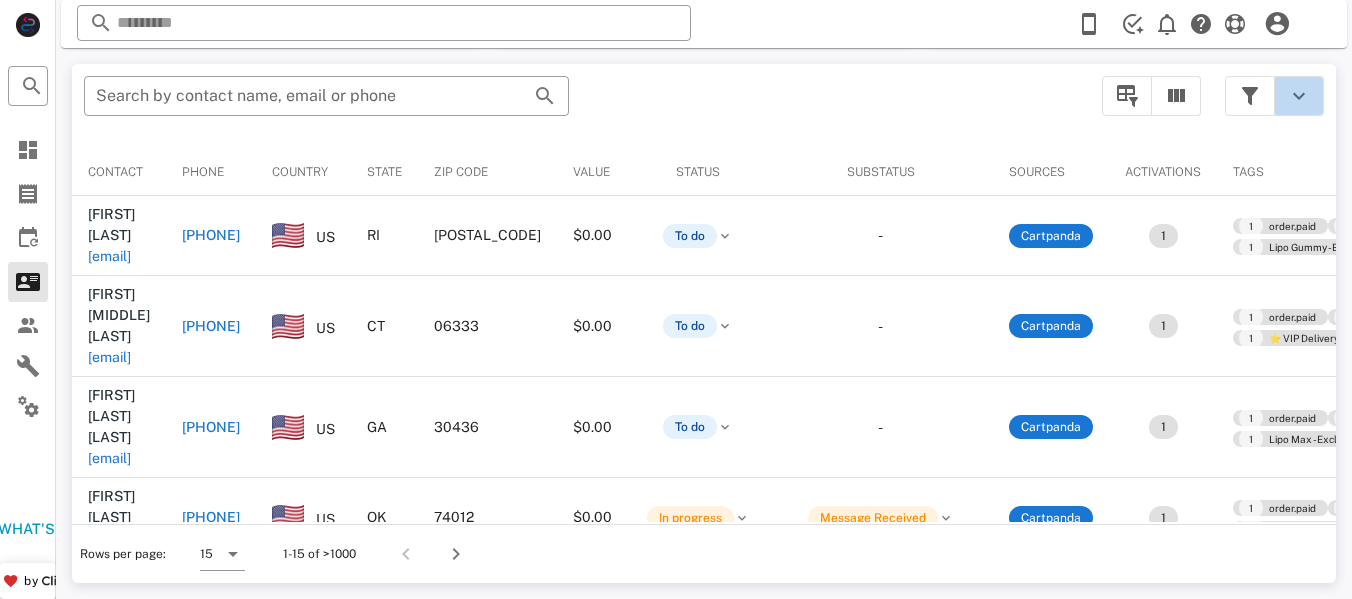 click at bounding box center [1299, 96] 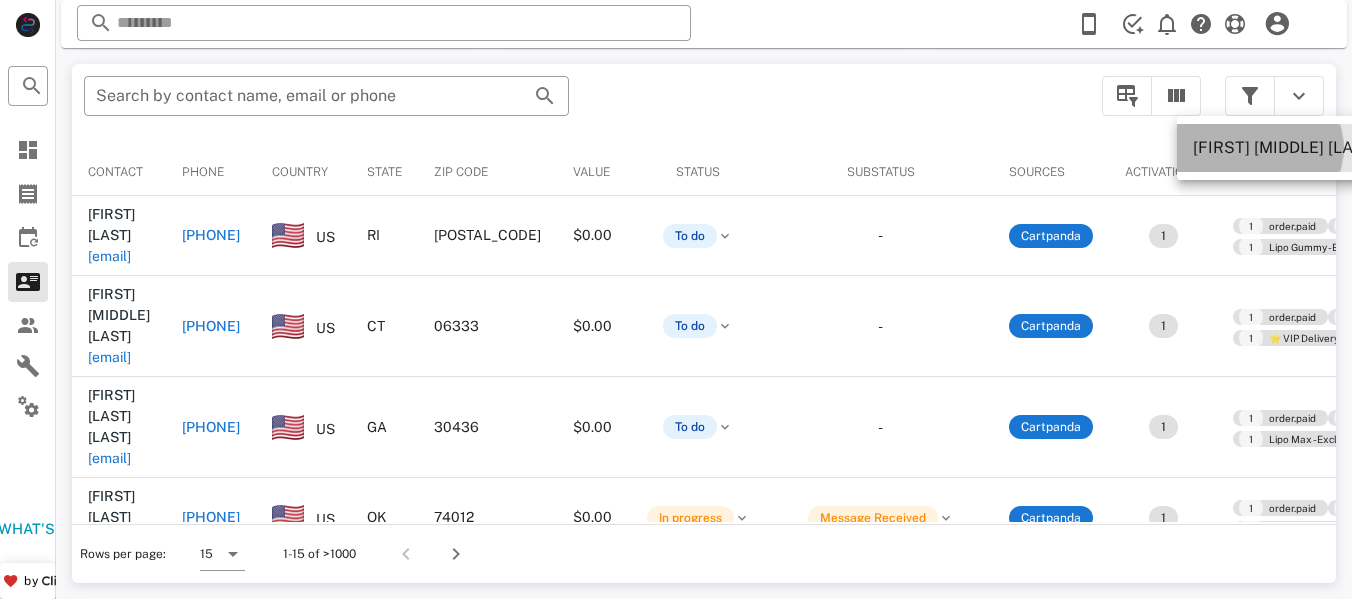 click on "[FIRST] [MIDDLE] [LAST]" at bounding box center (1286, 147) 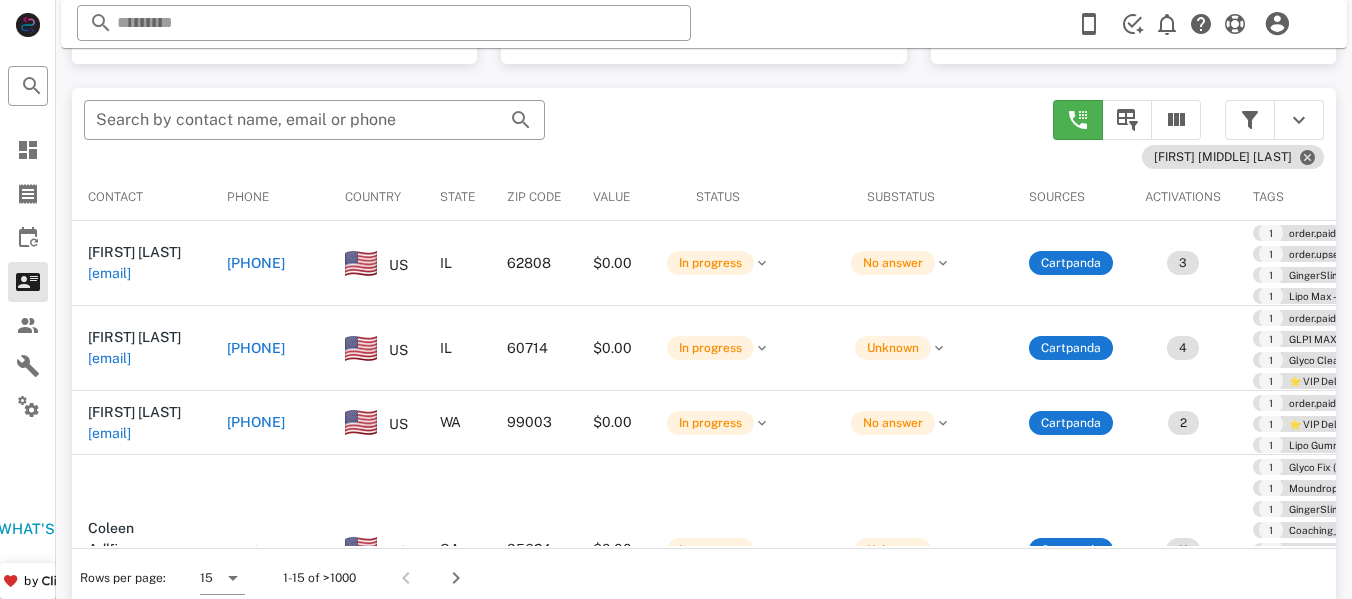 scroll, scrollTop: 380, scrollLeft: 0, axis: vertical 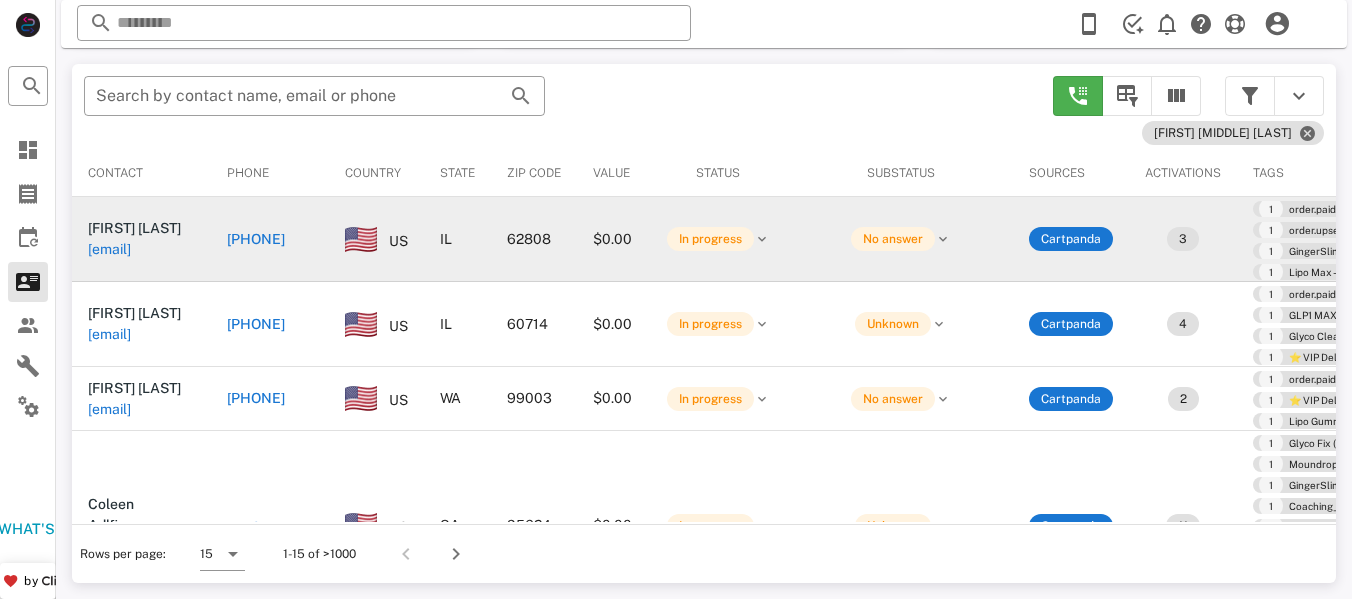 click on "[PHONE]" at bounding box center (256, 239) 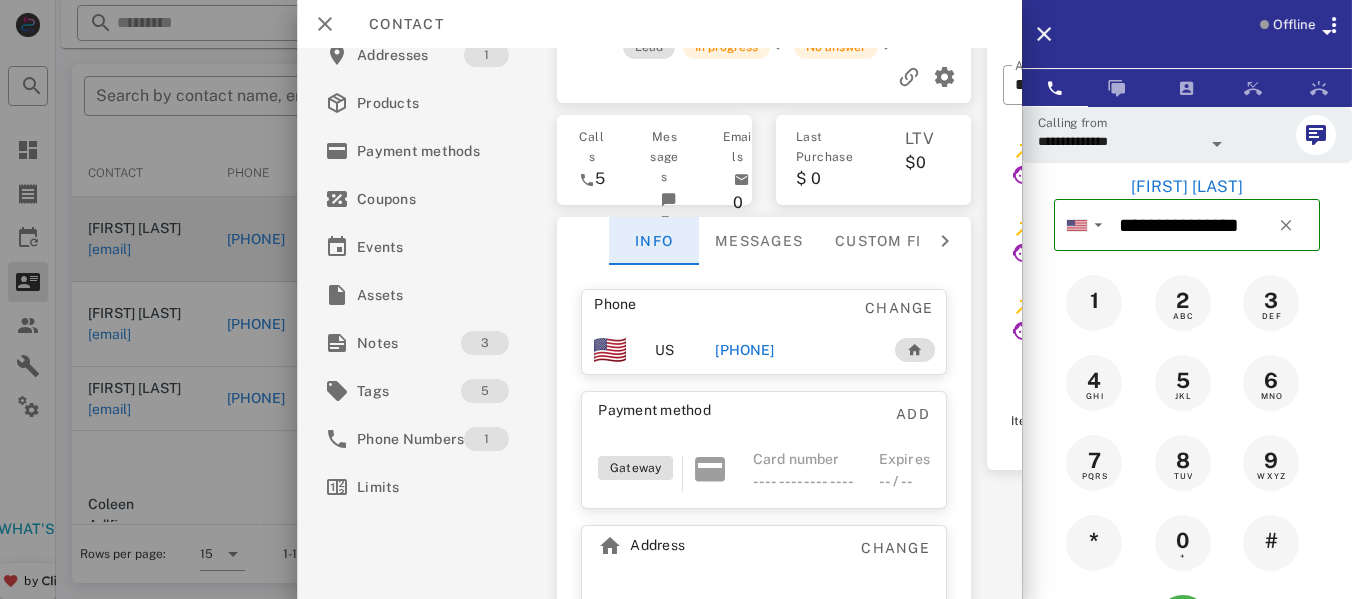 scroll, scrollTop: 0, scrollLeft: 0, axis: both 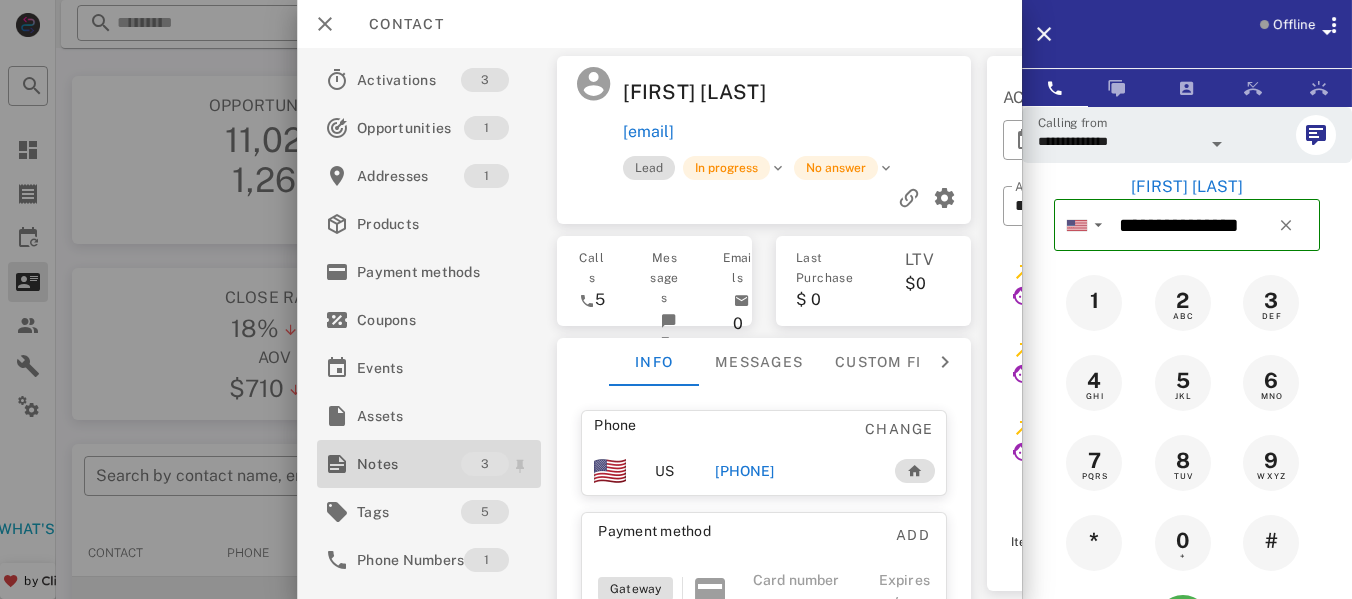 click on "Notes" at bounding box center (409, 464) 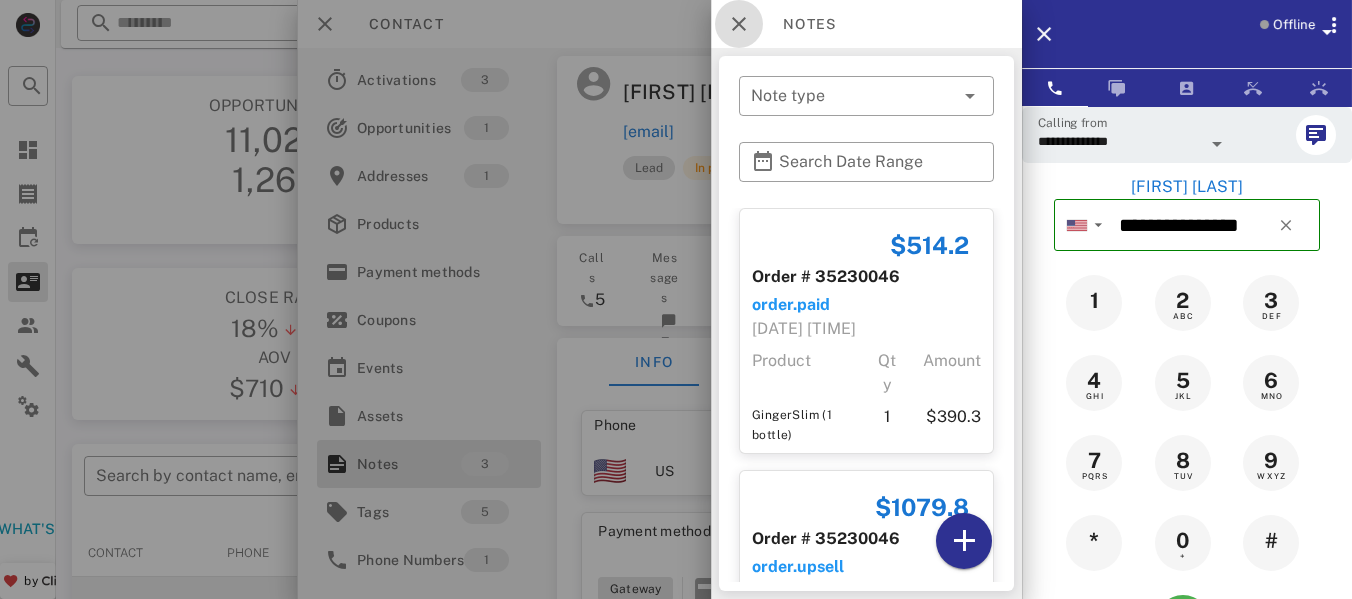 click at bounding box center (739, 24) 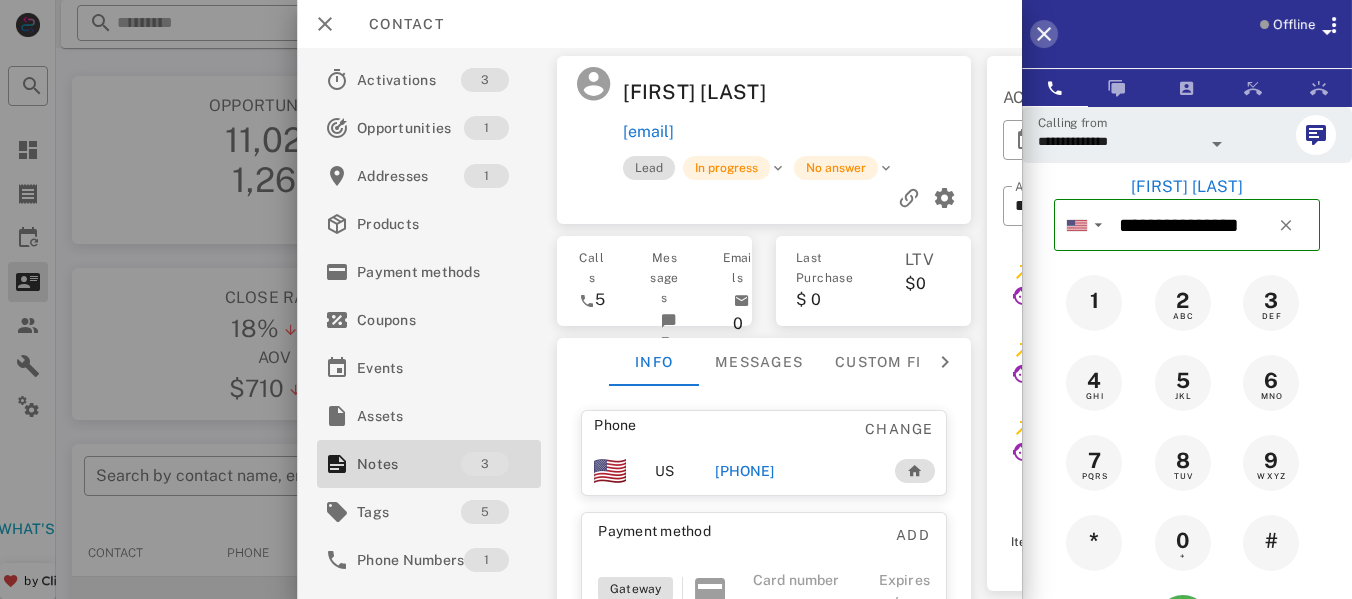 click at bounding box center [1044, 34] 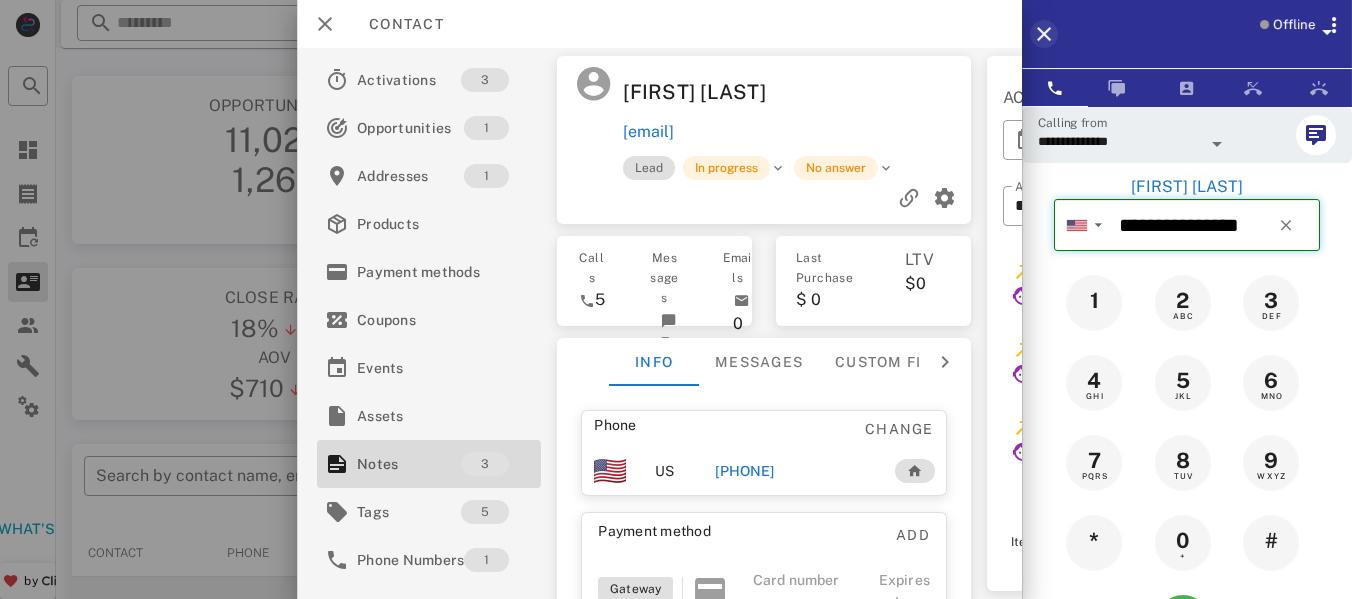 type 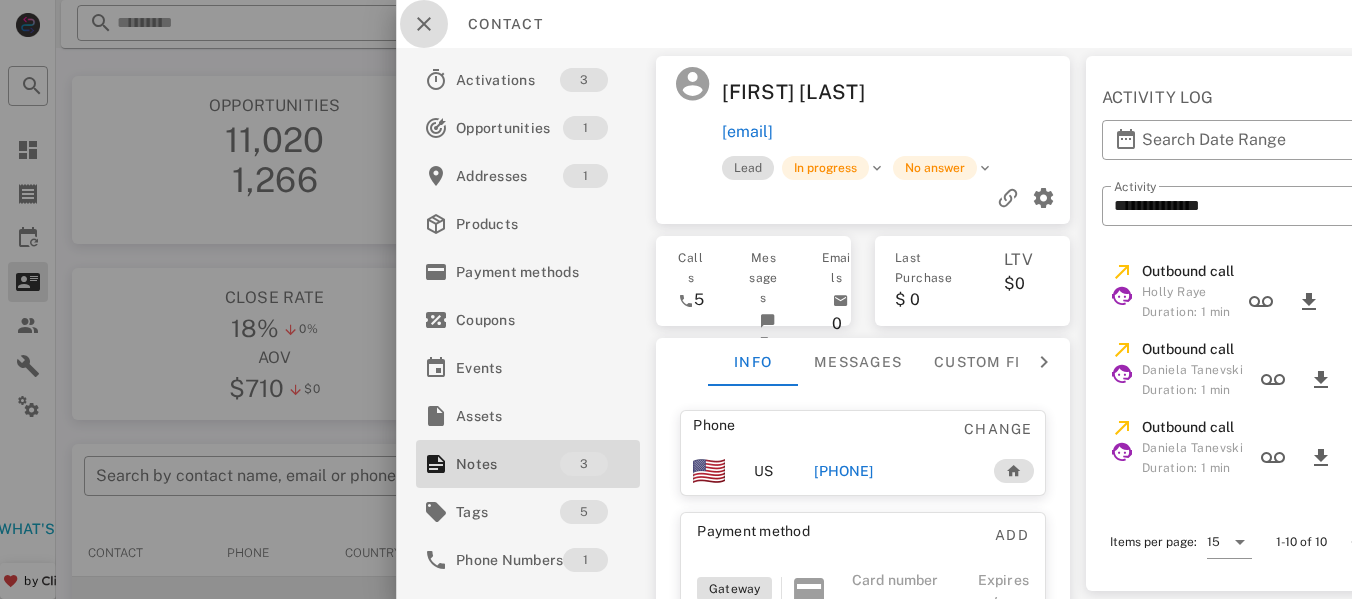click at bounding box center (424, 24) 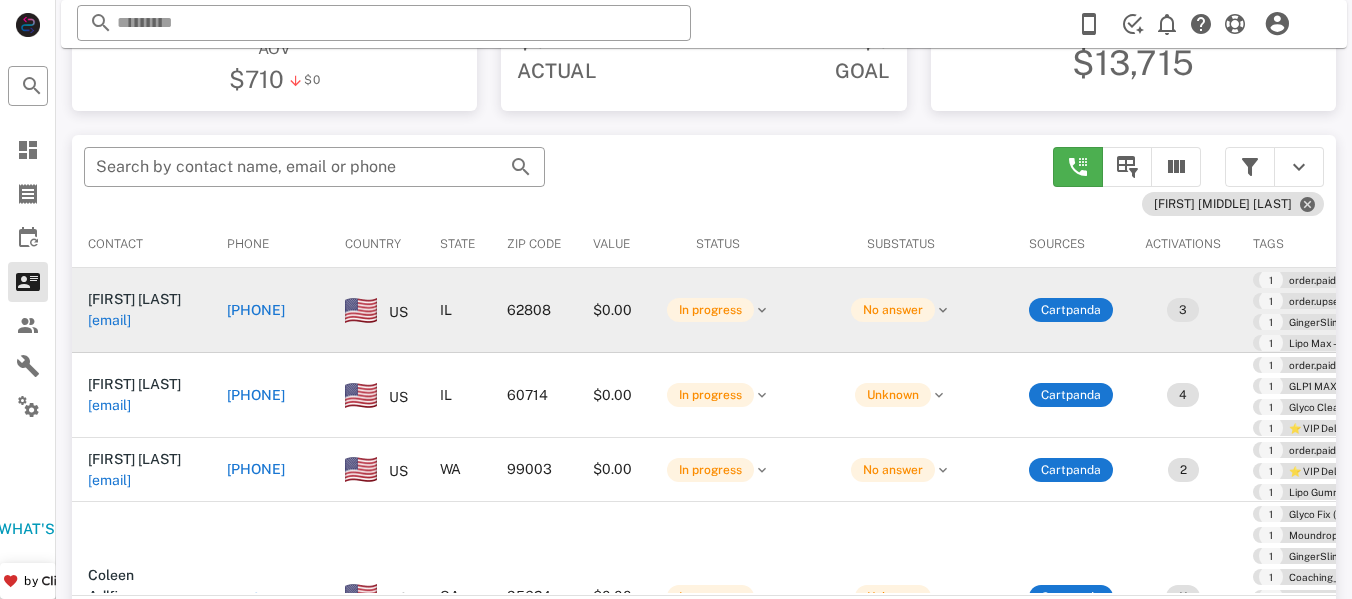 scroll, scrollTop: 380, scrollLeft: 0, axis: vertical 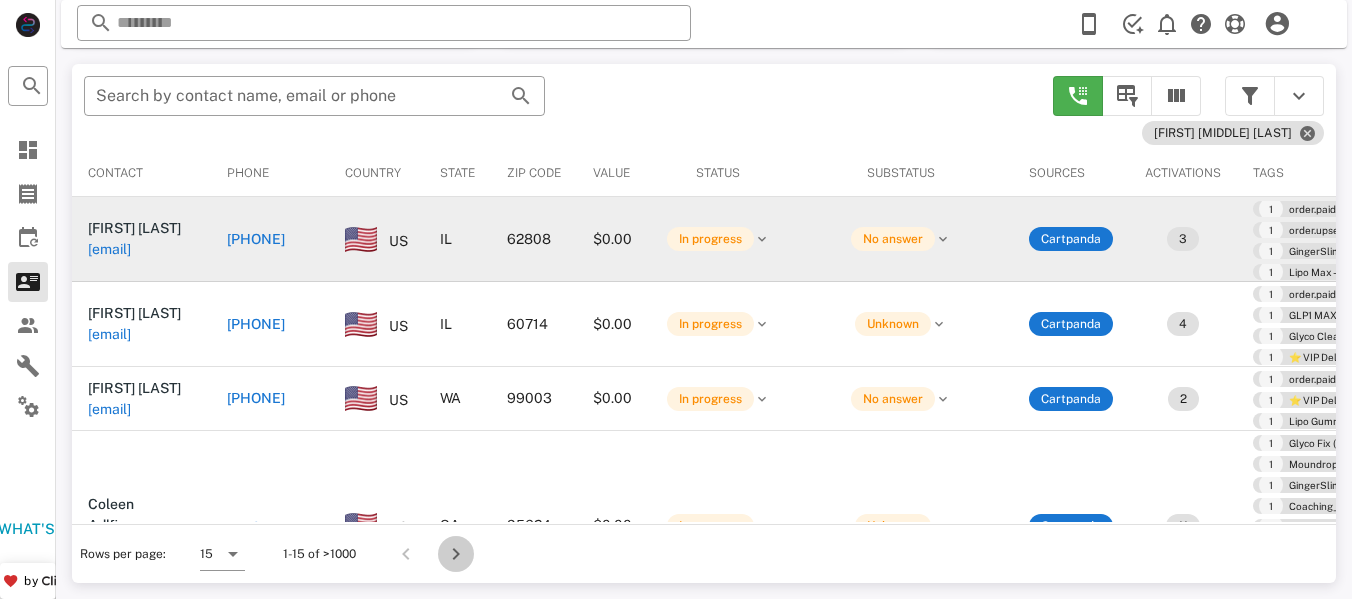 click at bounding box center [456, 554] 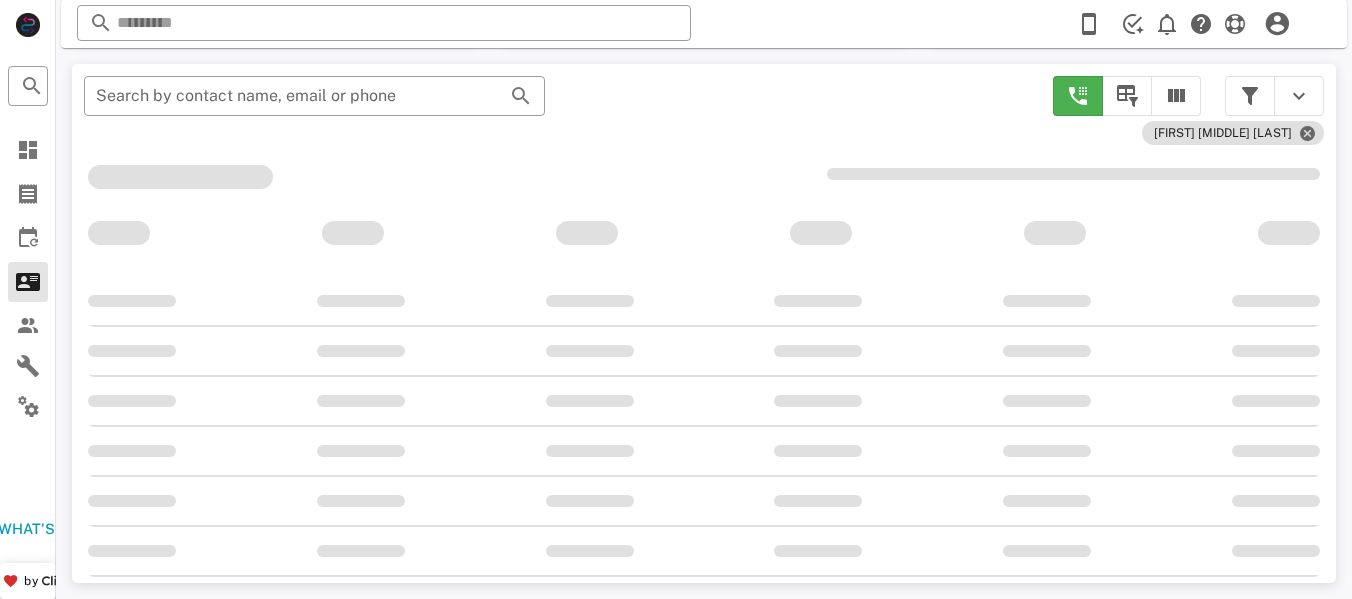 scroll, scrollTop: 356, scrollLeft: 0, axis: vertical 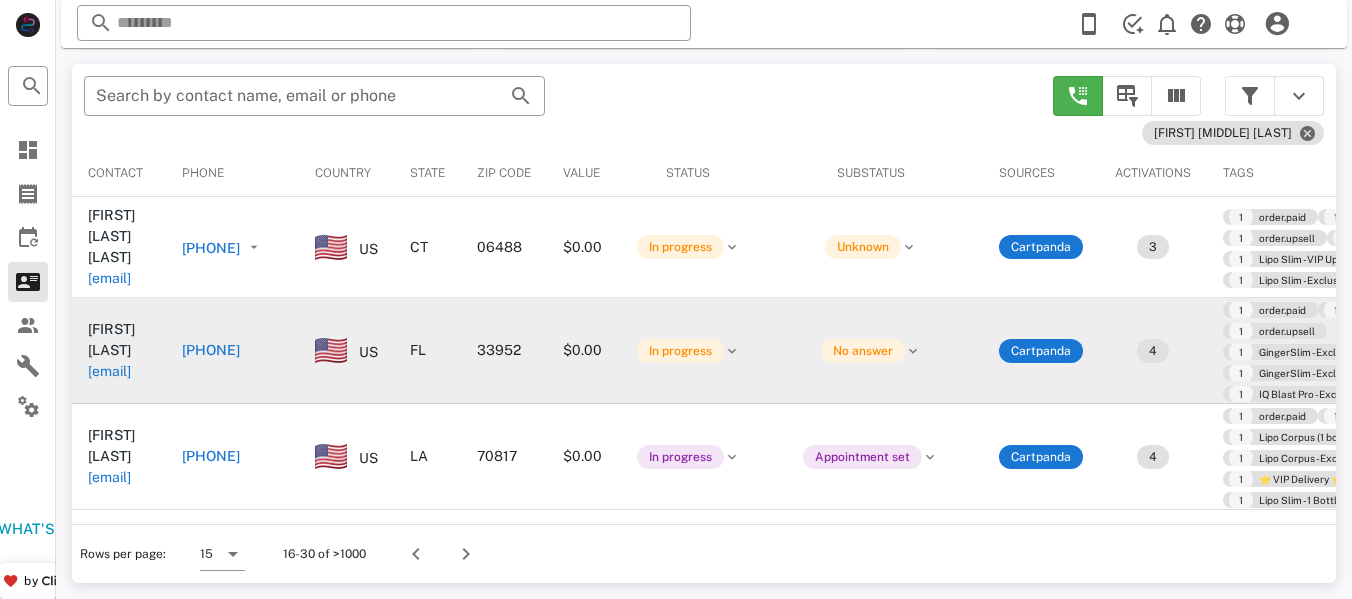 click on "[PHONE]" at bounding box center (211, 350) 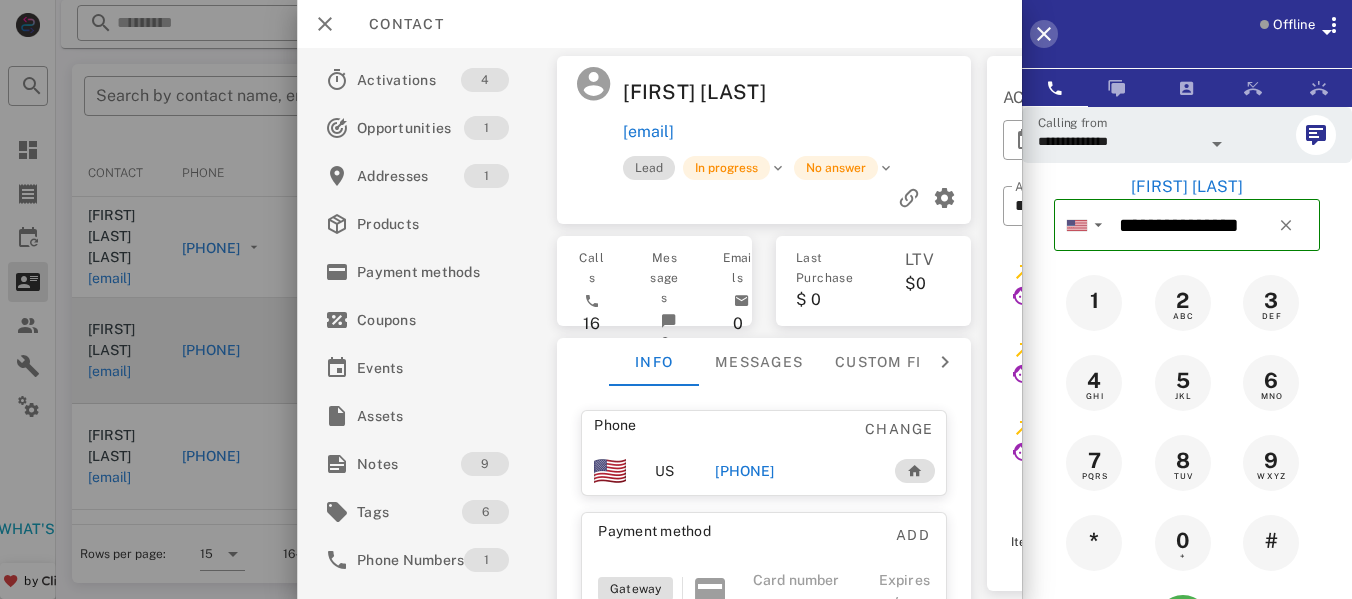 click at bounding box center [1044, 34] 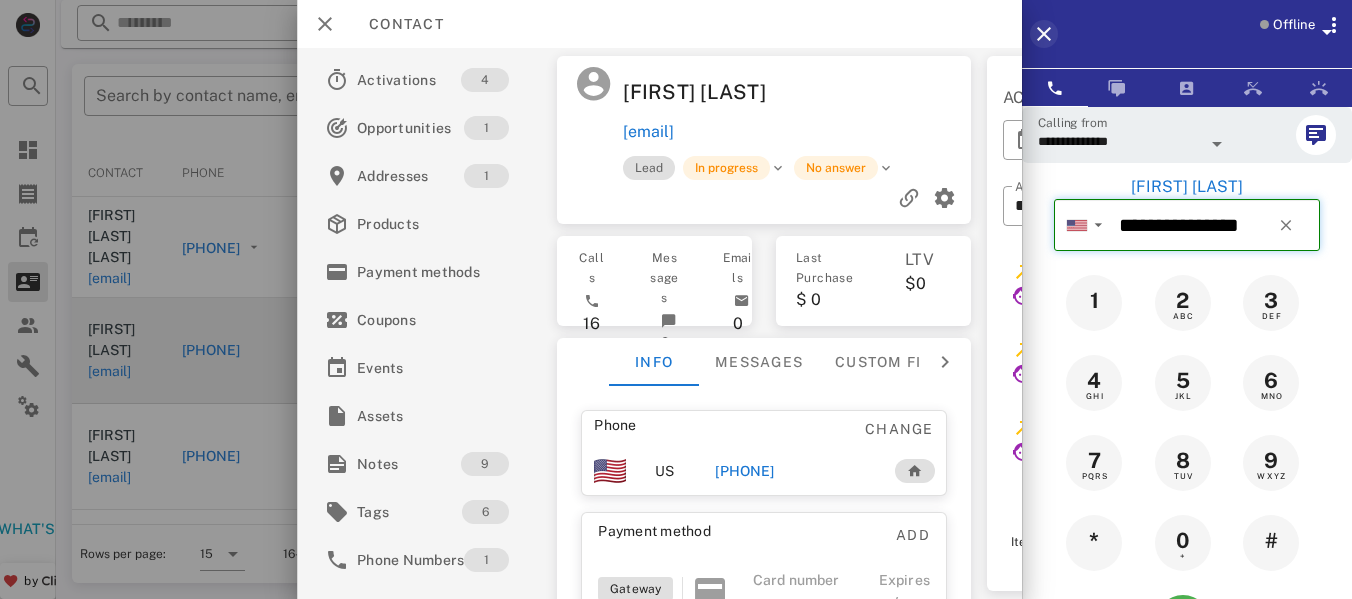 type 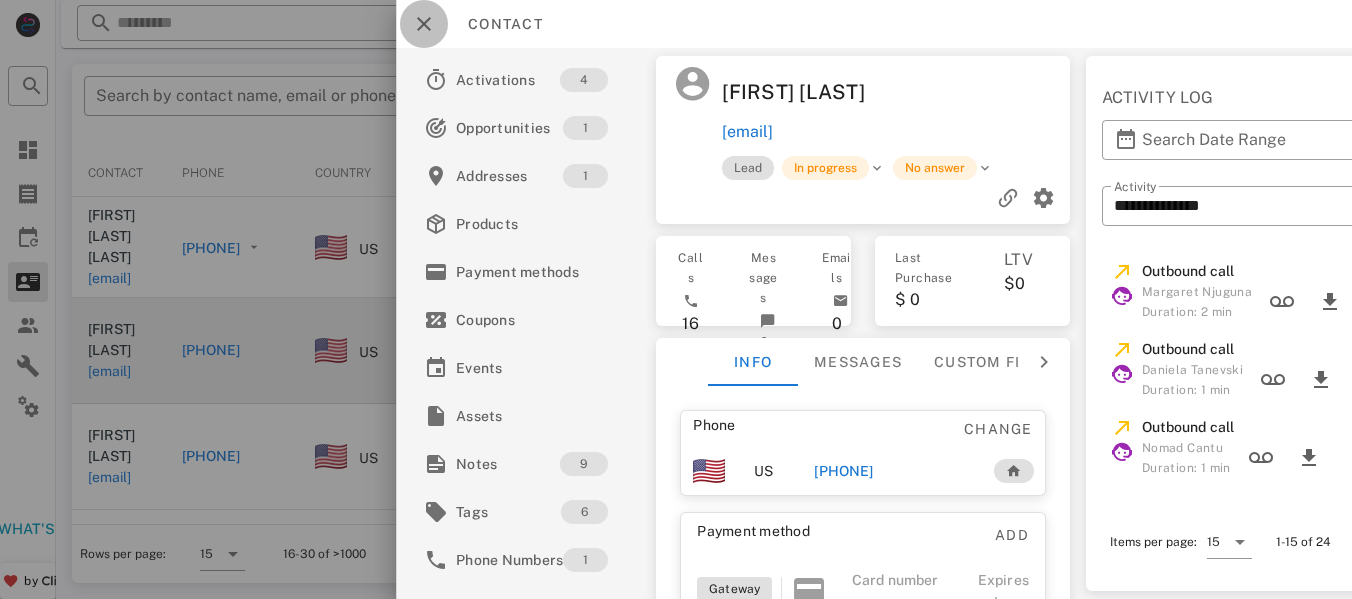 drag, startPoint x: 425, startPoint y: 32, endPoint x: 442, endPoint y: 71, distance: 42.544094 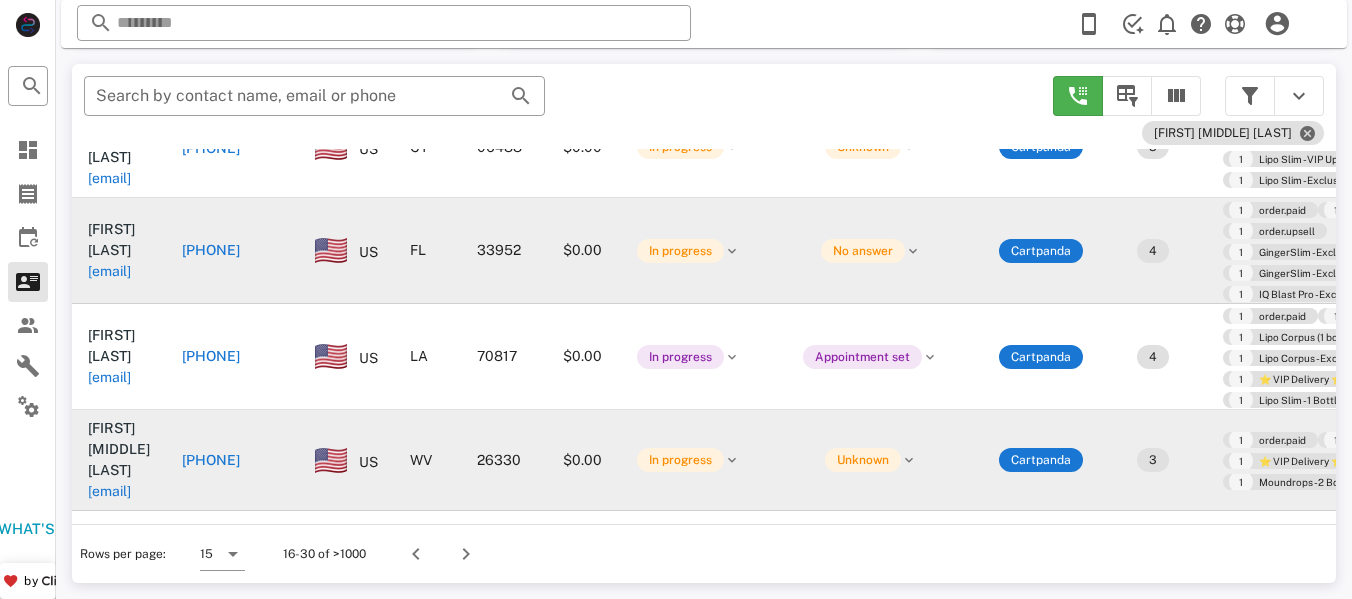 scroll, scrollTop: 200, scrollLeft: 0, axis: vertical 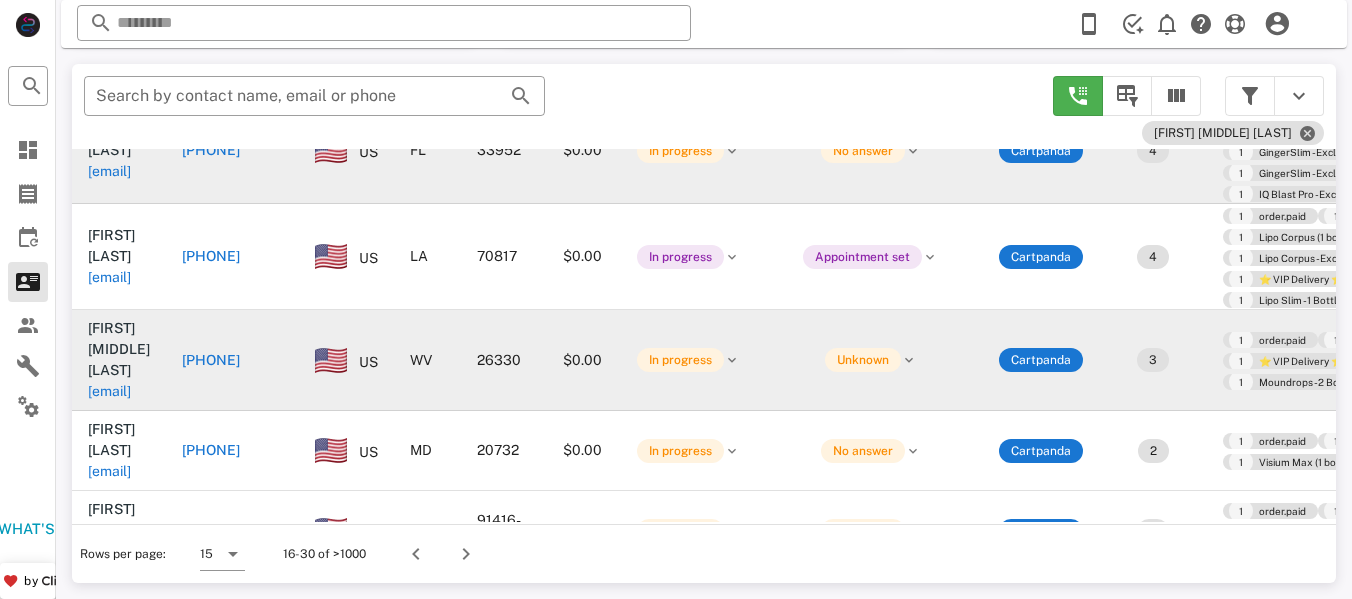 click on "[PHONE]" at bounding box center [211, 360] 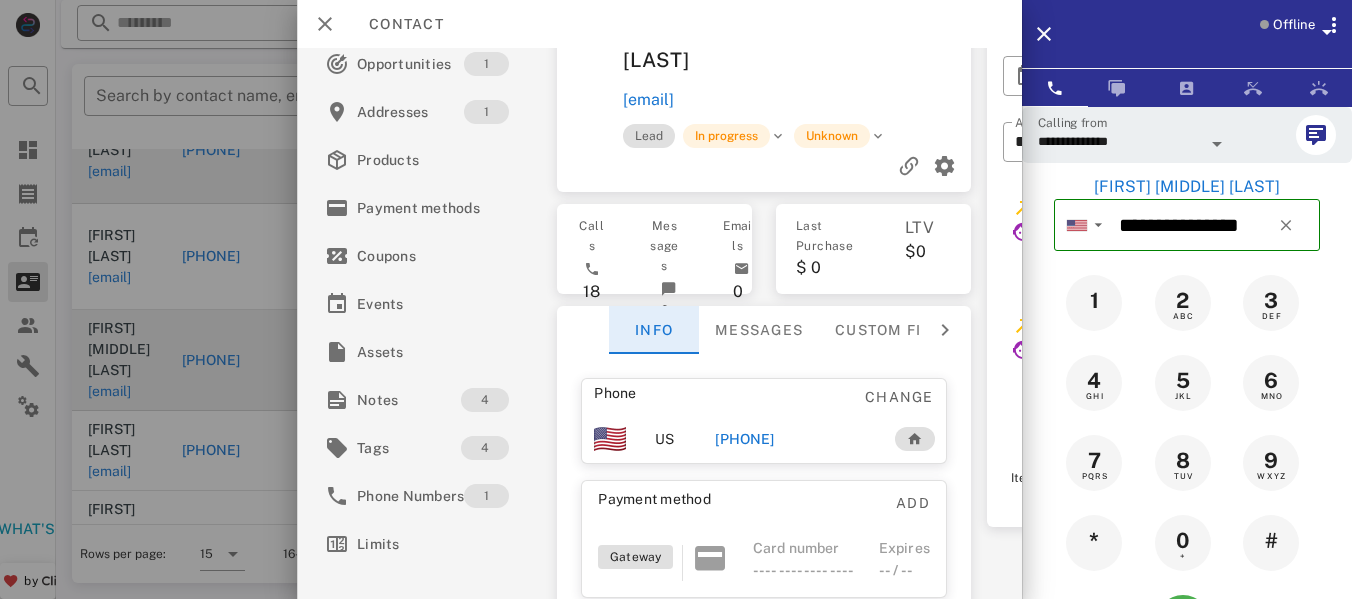 scroll, scrollTop: 100, scrollLeft: 0, axis: vertical 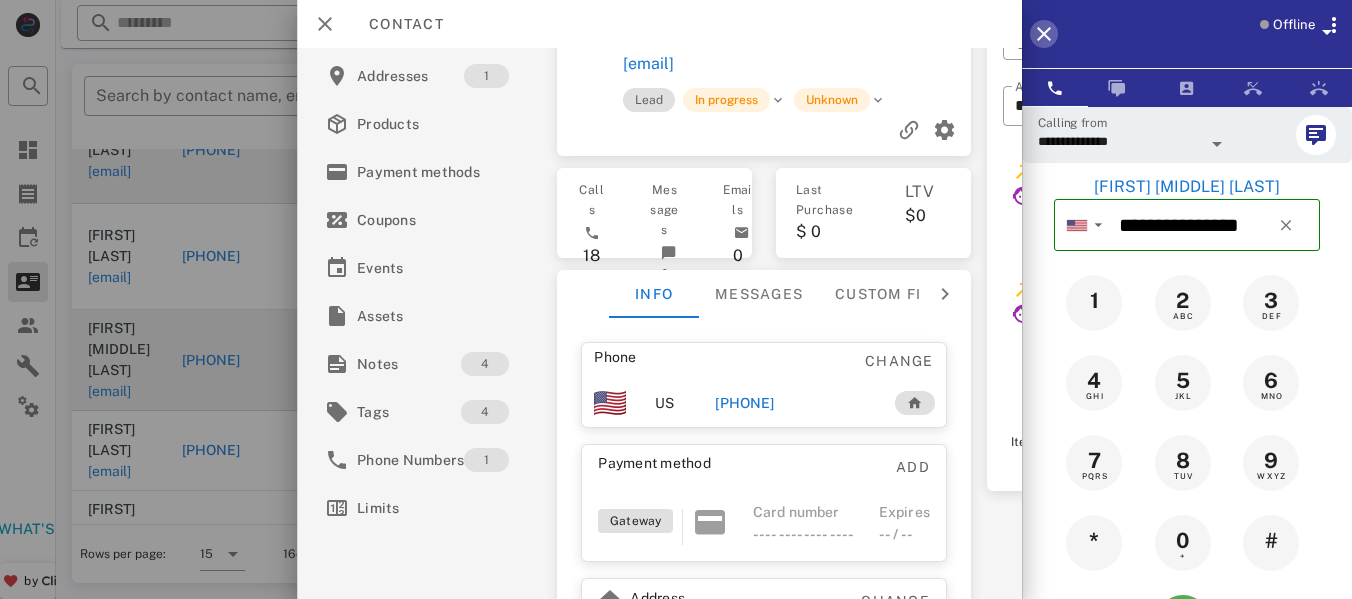 click at bounding box center [1044, 34] 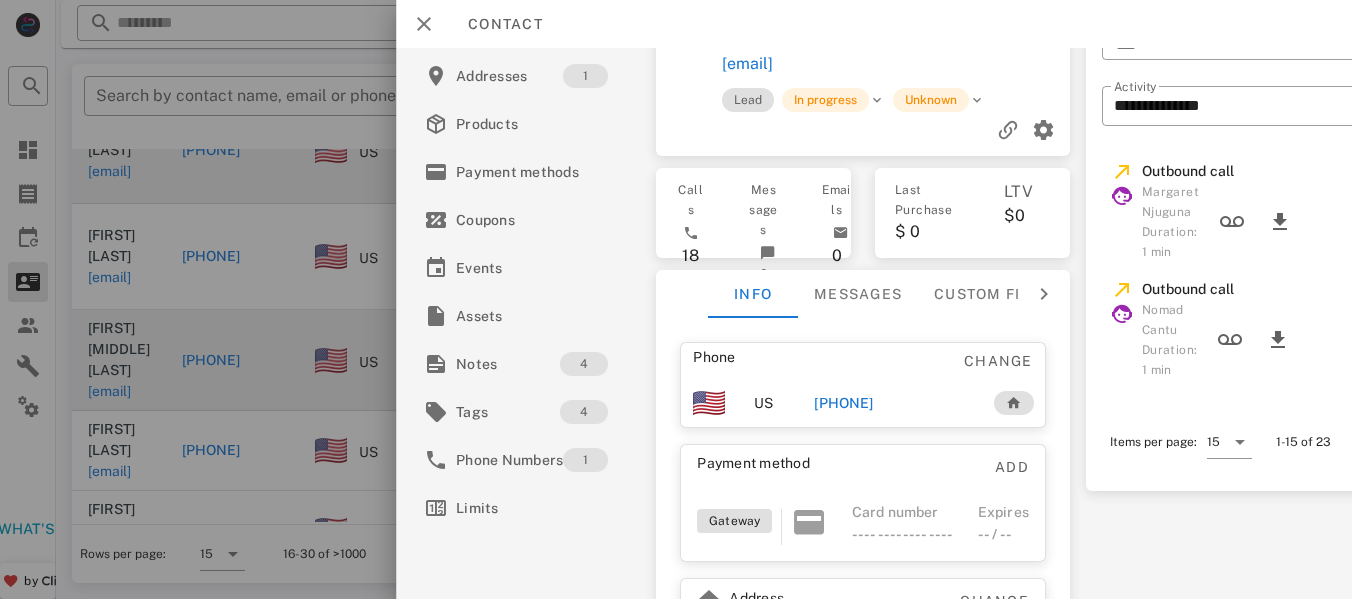 type 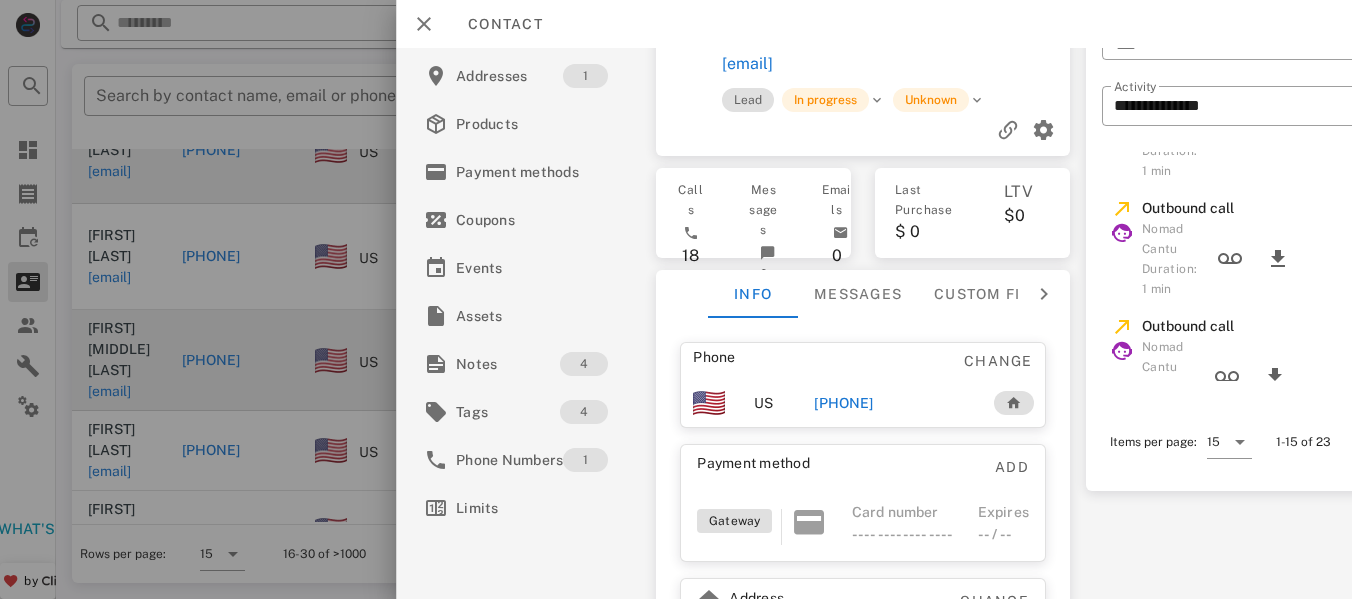 scroll, scrollTop: 0, scrollLeft: 0, axis: both 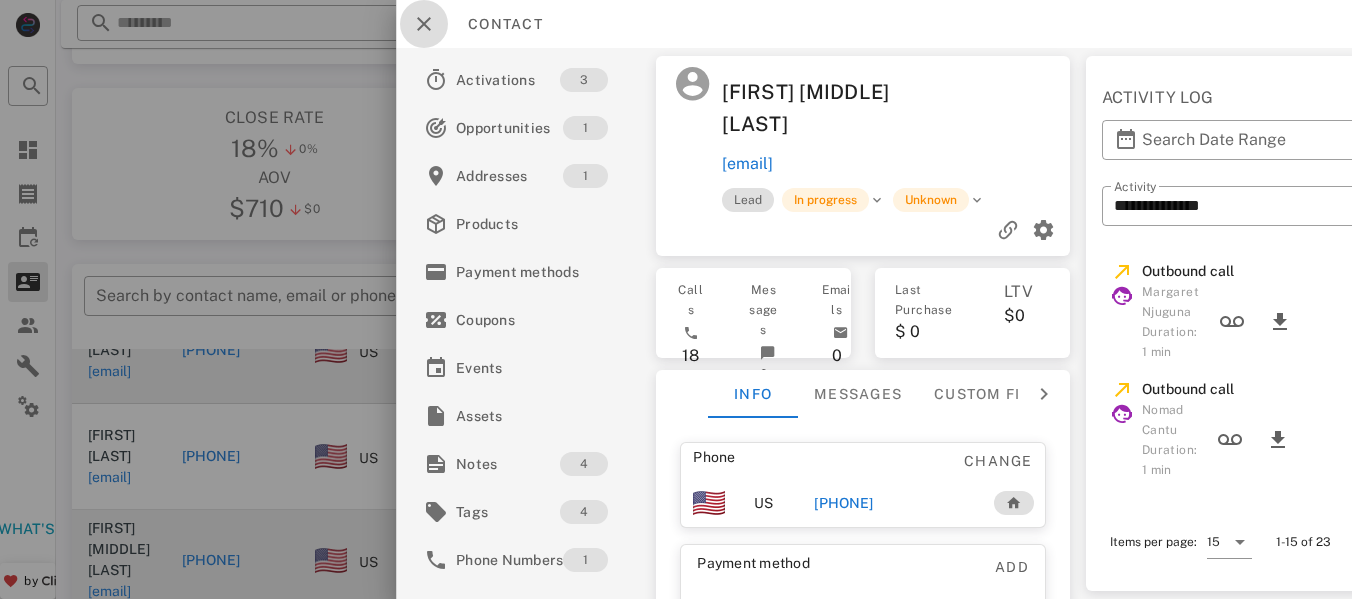 click at bounding box center (424, 24) 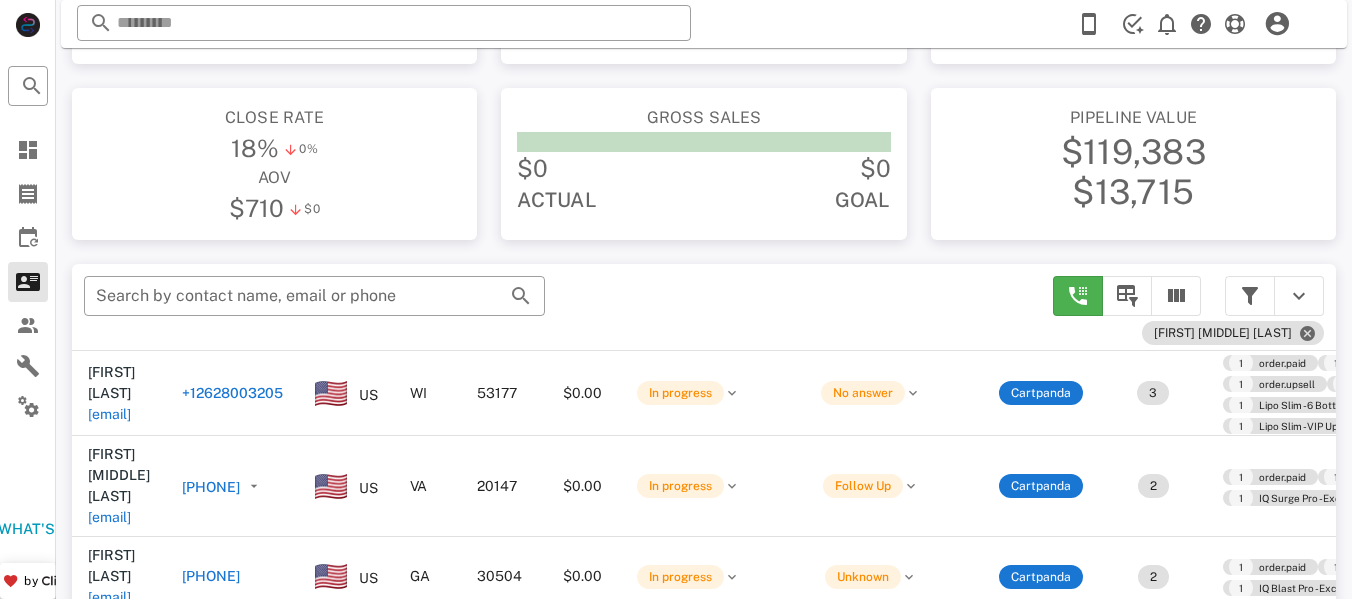 scroll, scrollTop: 792, scrollLeft: 0, axis: vertical 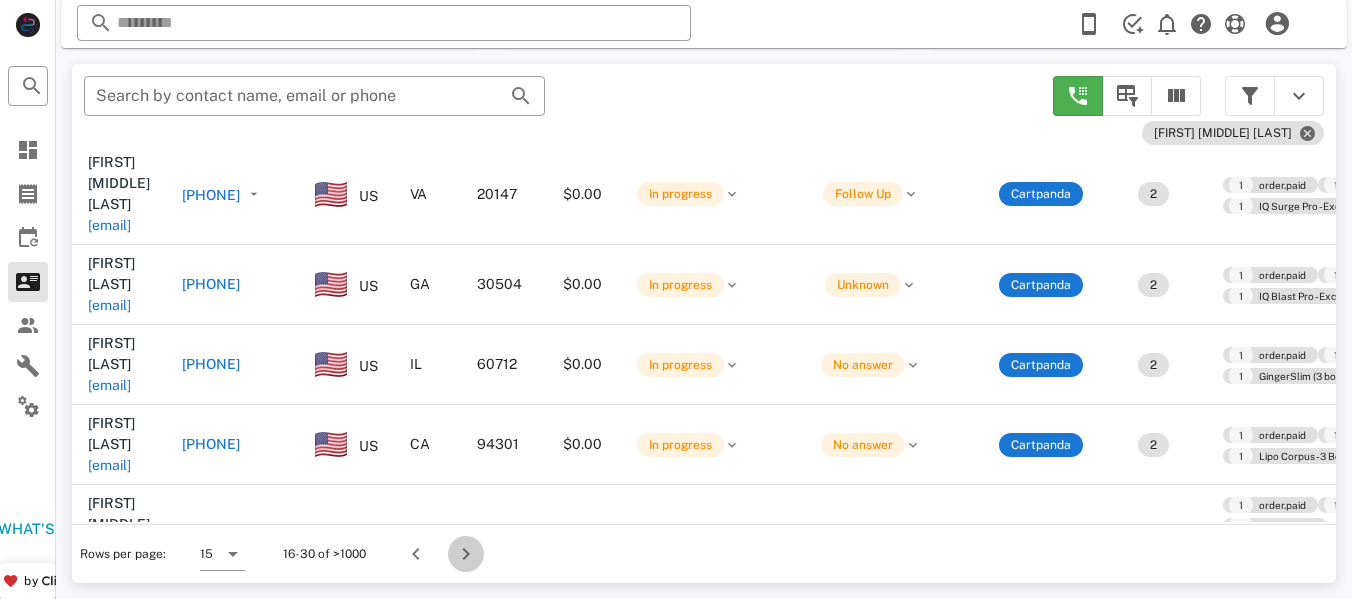 click at bounding box center (466, 554) 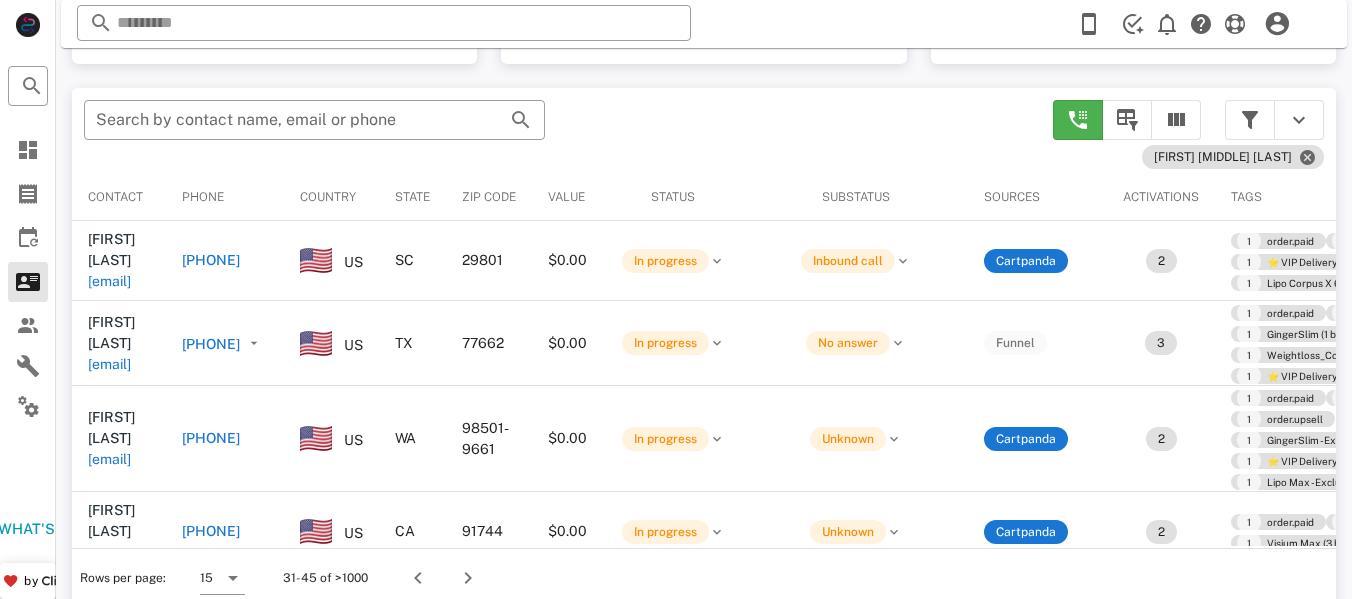 scroll, scrollTop: 380, scrollLeft: 0, axis: vertical 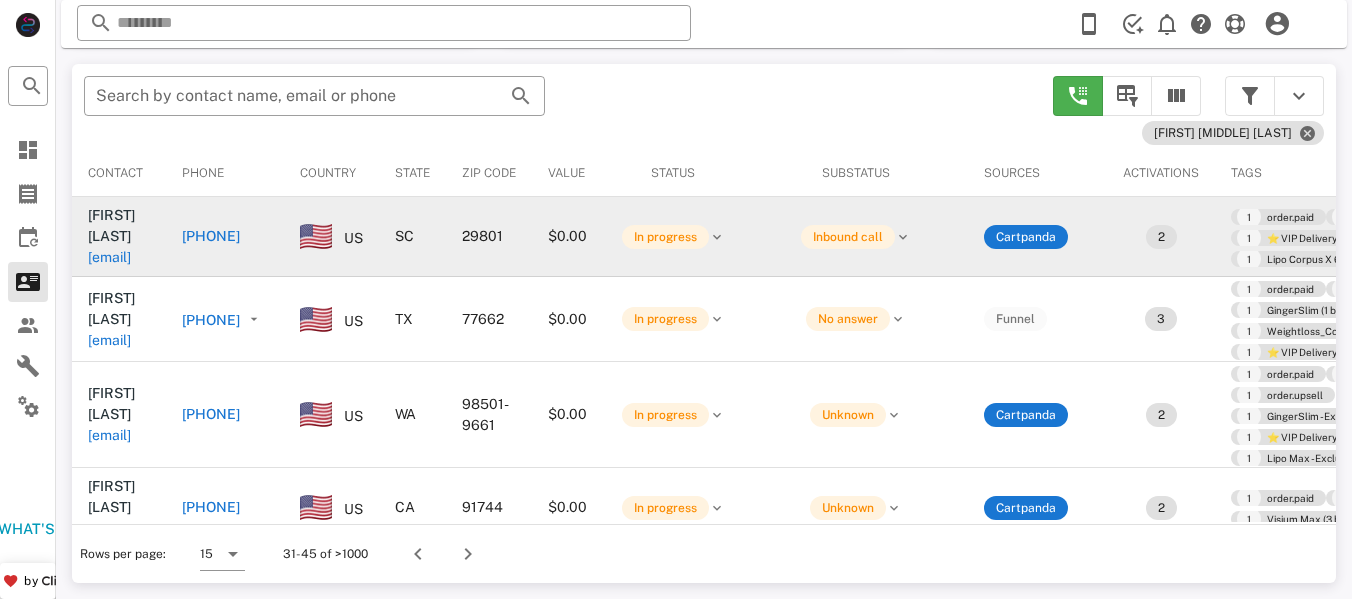 click on "[PHONE]" at bounding box center [211, 236] 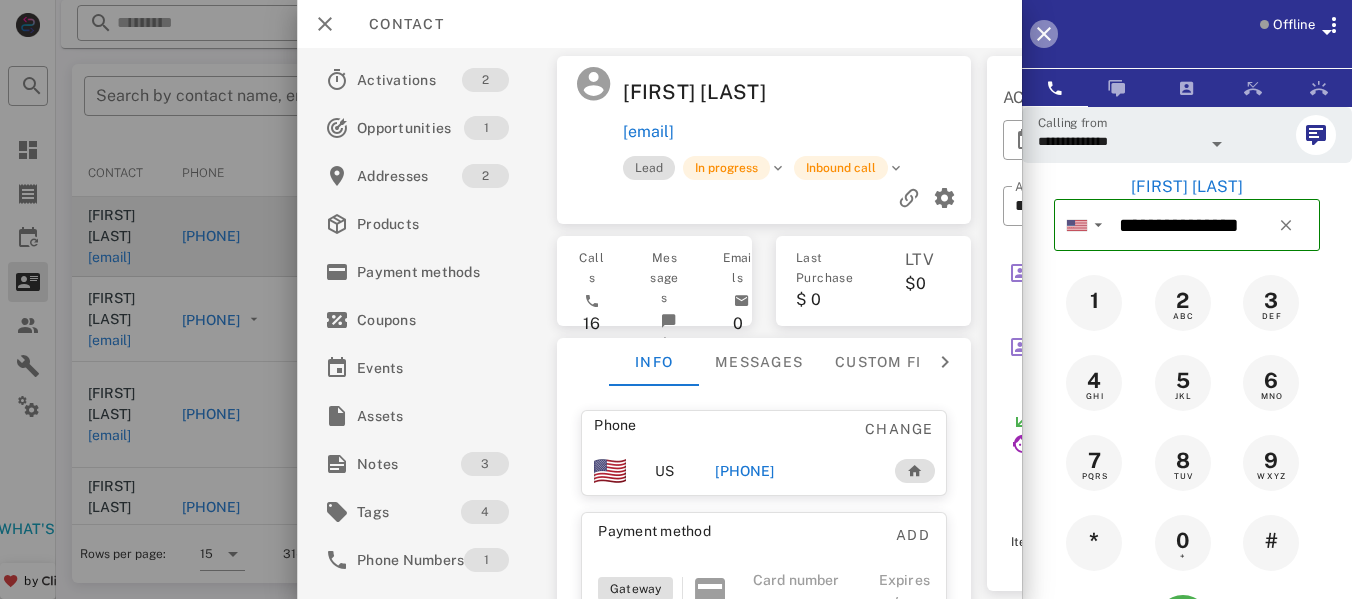 click at bounding box center (1044, 34) 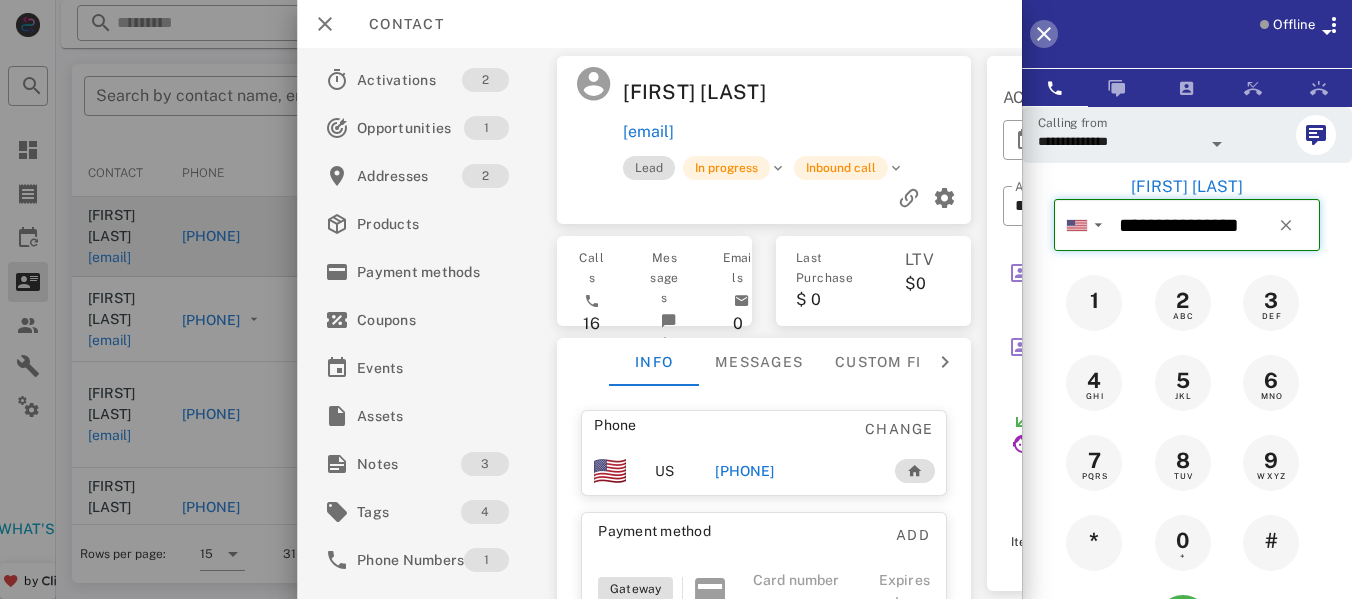 type 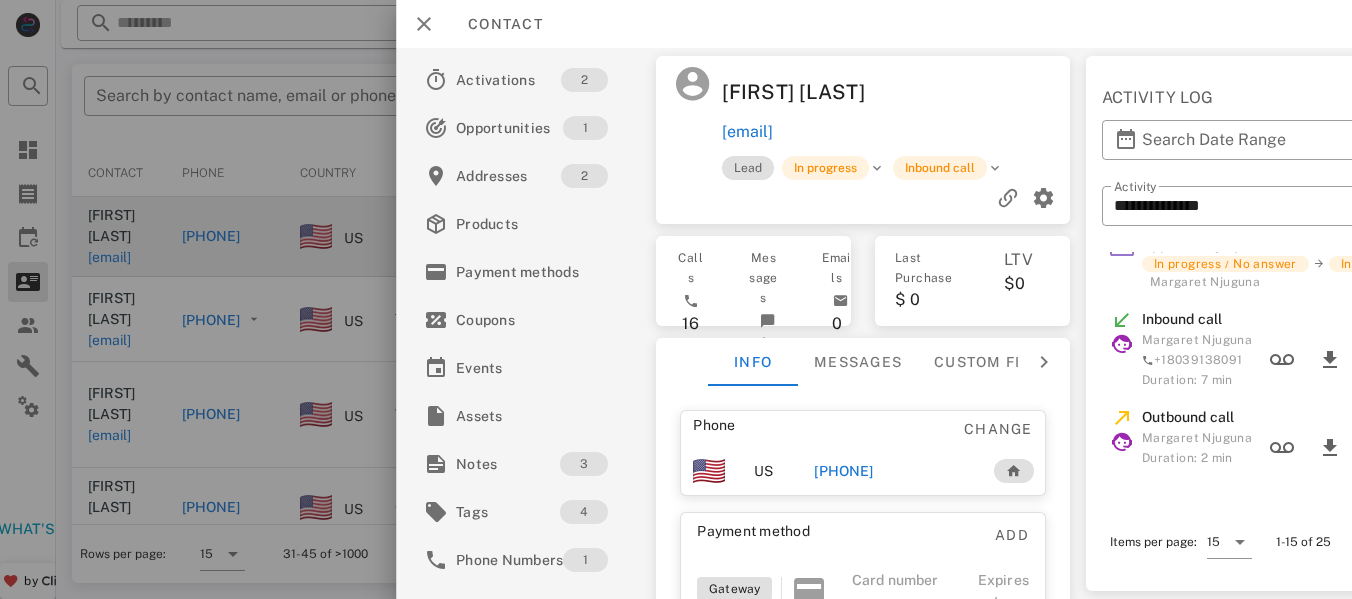 scroll, scrollTop: 0, scrollLeft: 0, axis: both 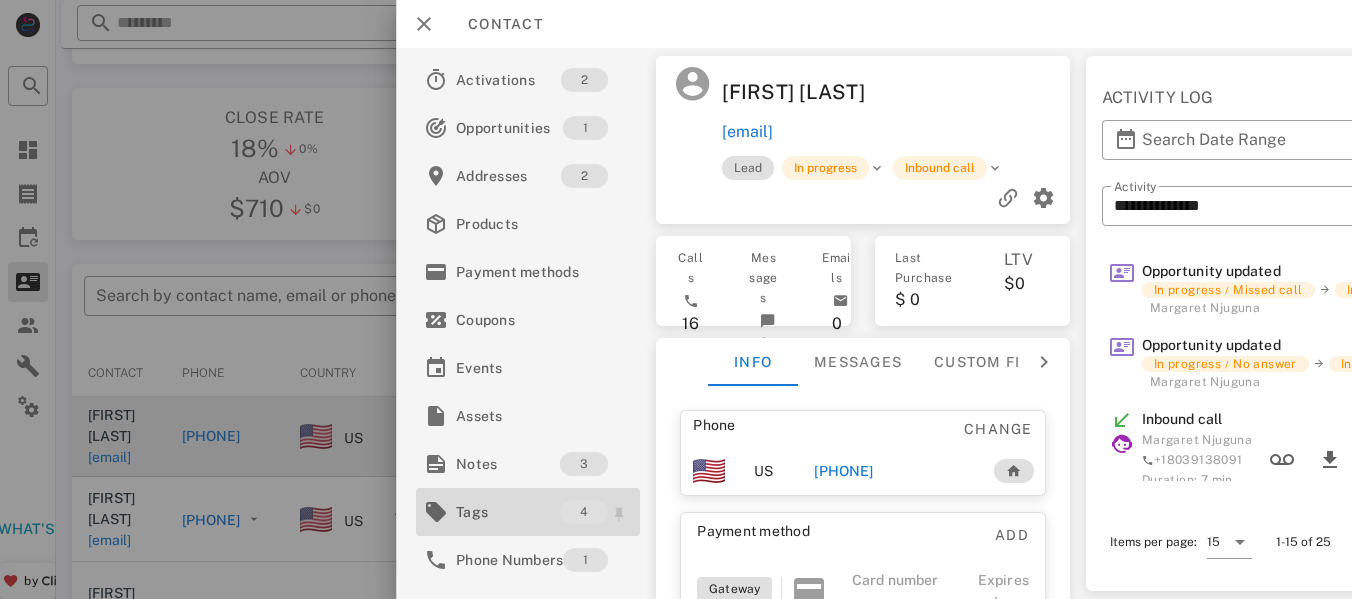 click on "Tags" at bounding box center (508, 512) 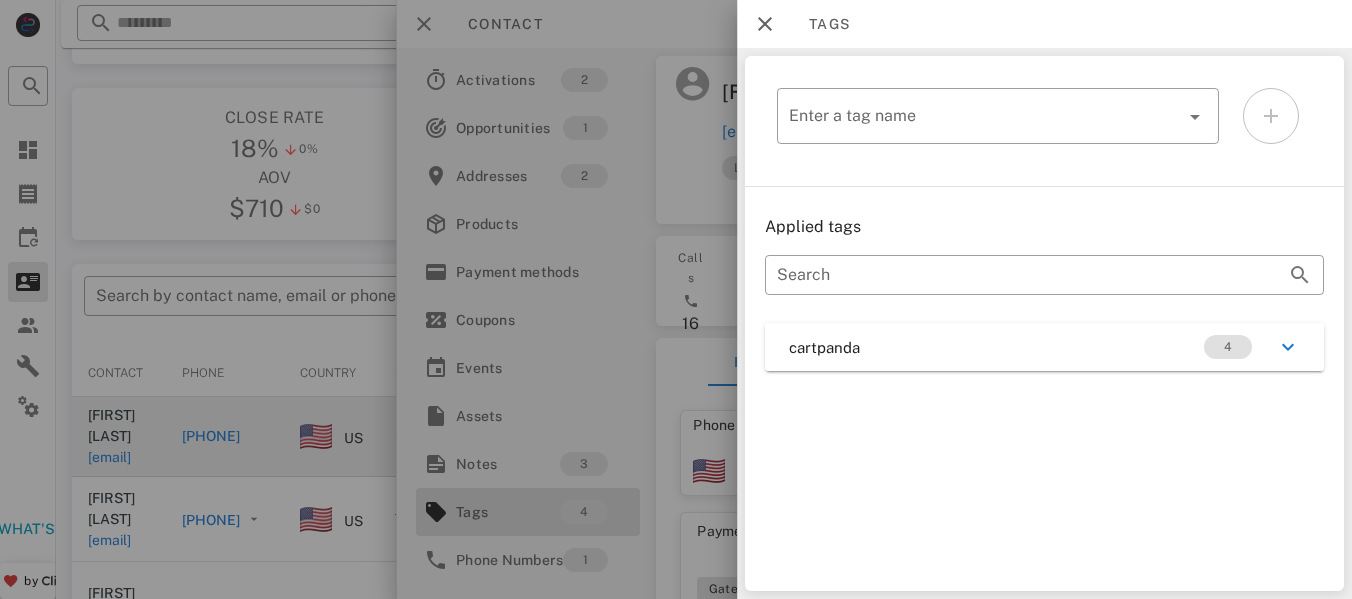 click at bounding box center (1288, 347) 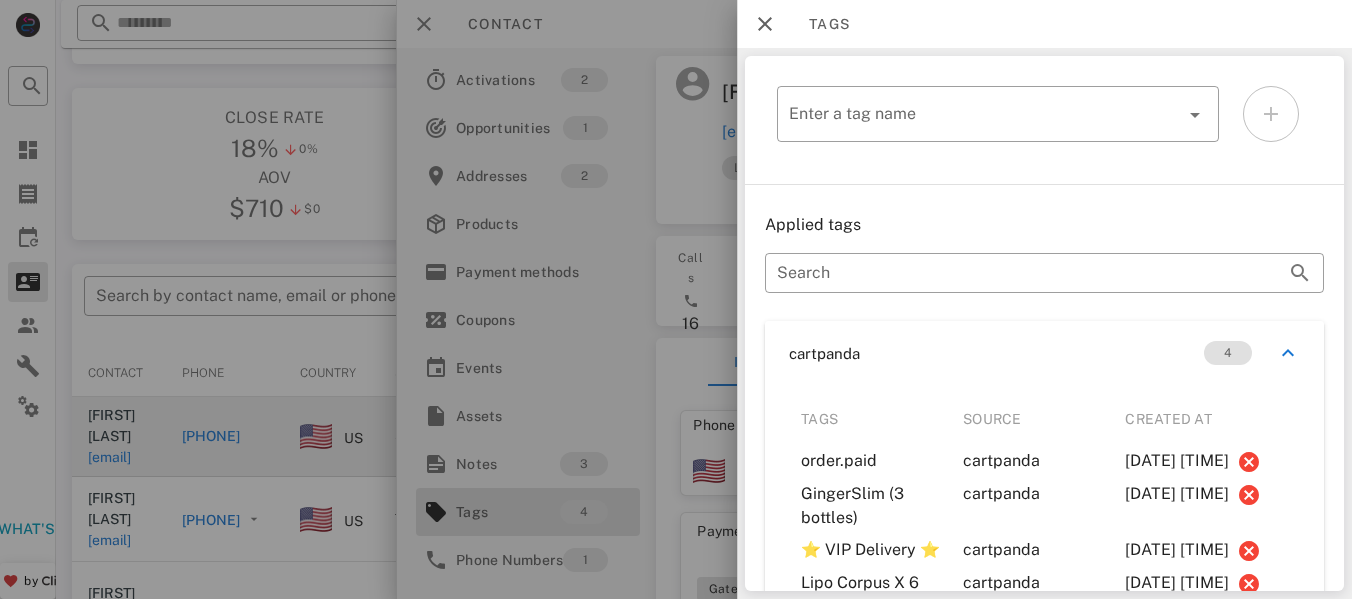 scroll, scrollTop: 0, scrollLeft: 0, axis: both 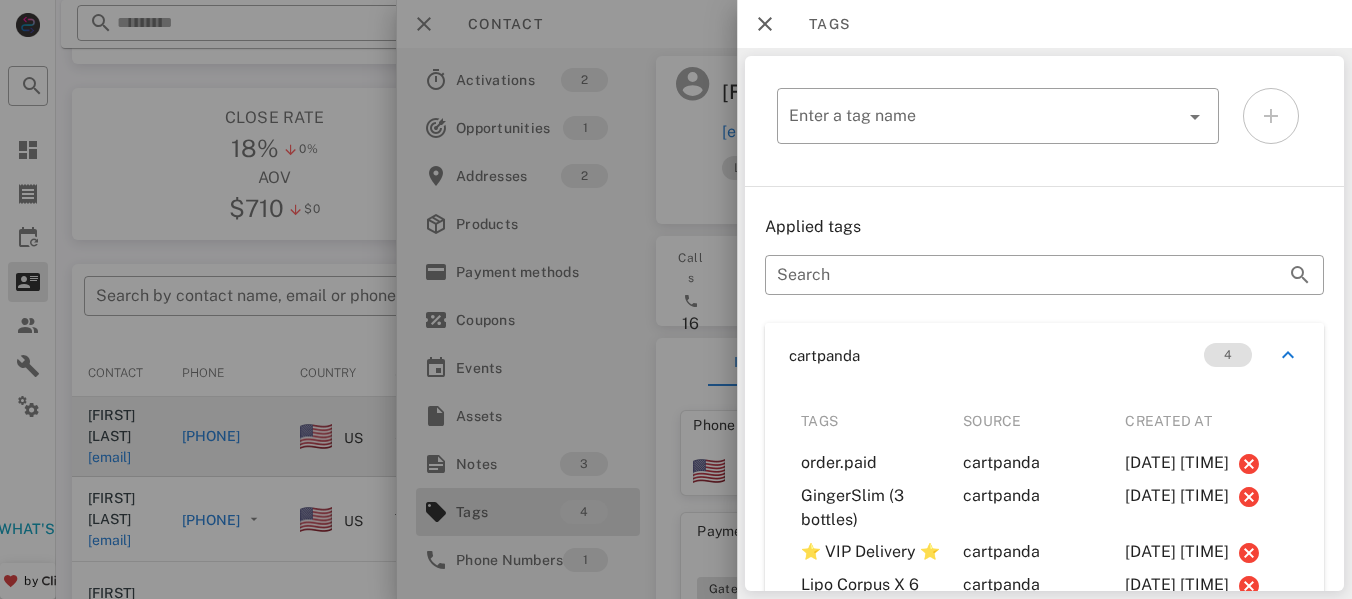click at bounding box center [1288, 355] 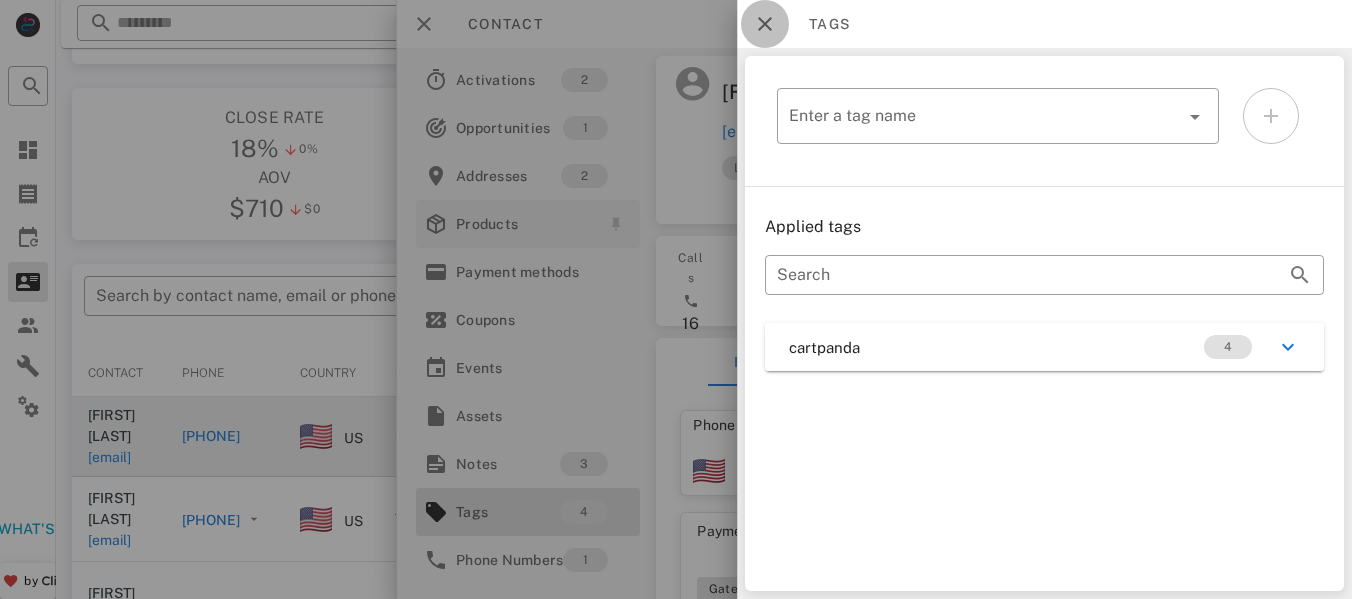 drag, startPoint x: 770, startPoint y: 21, endPoint x: 629, endPoint y: 234, distance: 255.4408 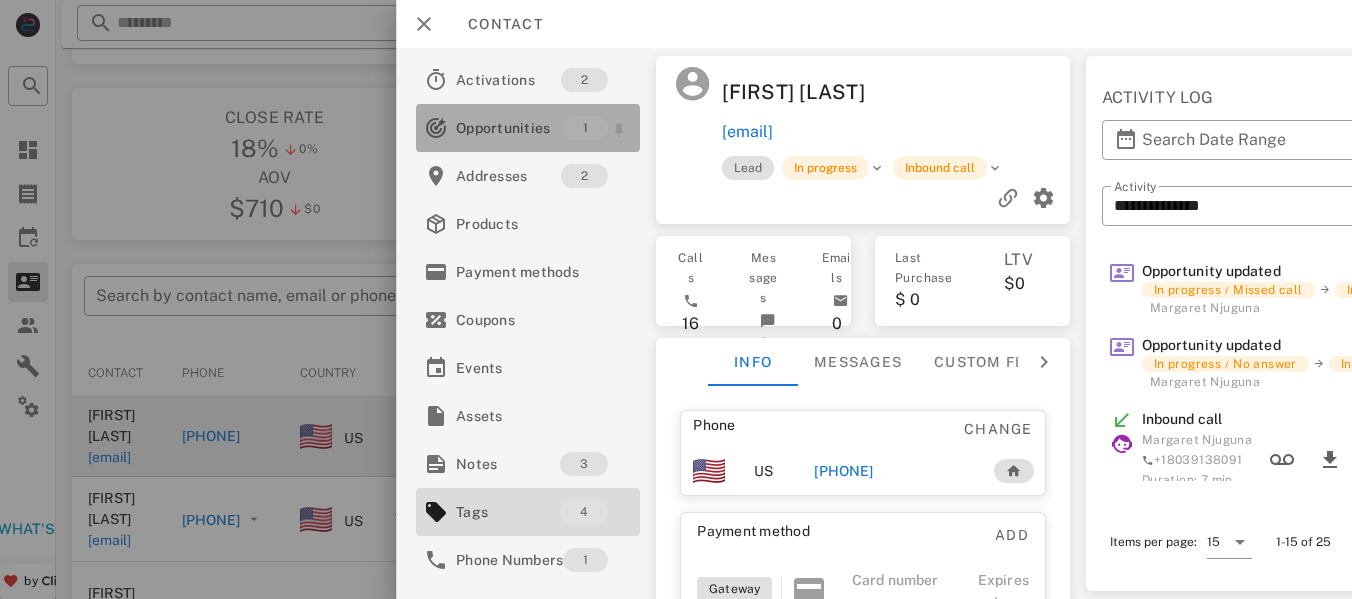 click on "Opportunities" at bounding box center (509, 128) 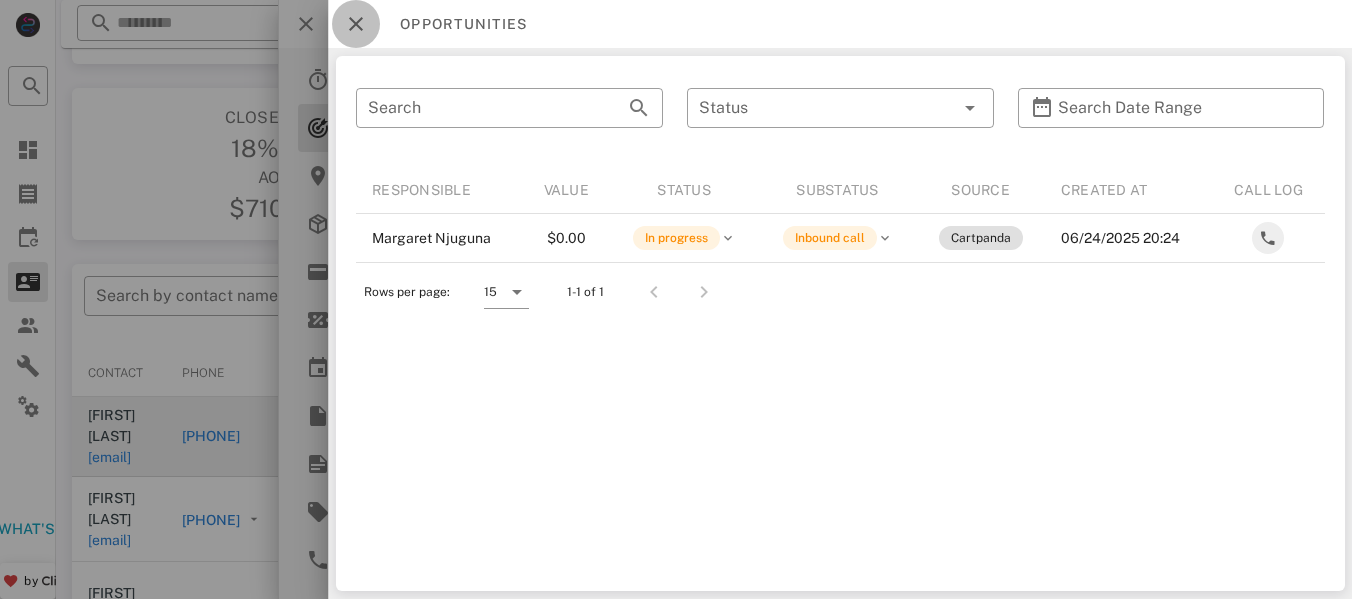 click at bounding box center (356, 24) 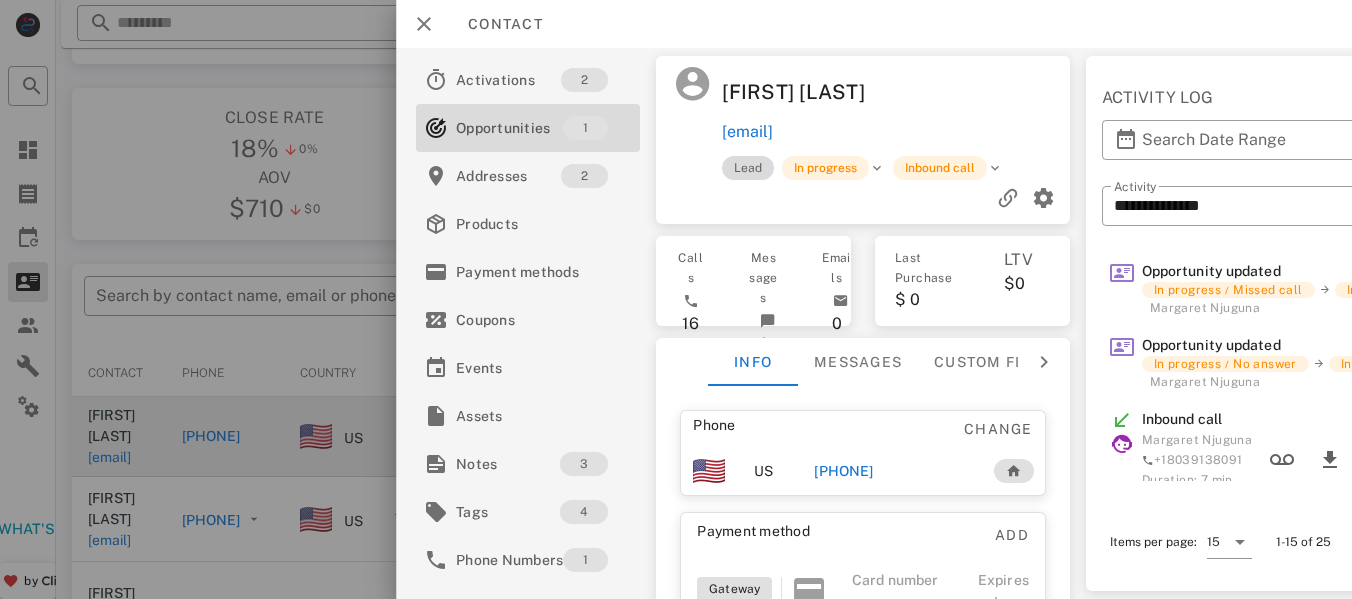 click on "Lead" at bounding box center [748, 168] 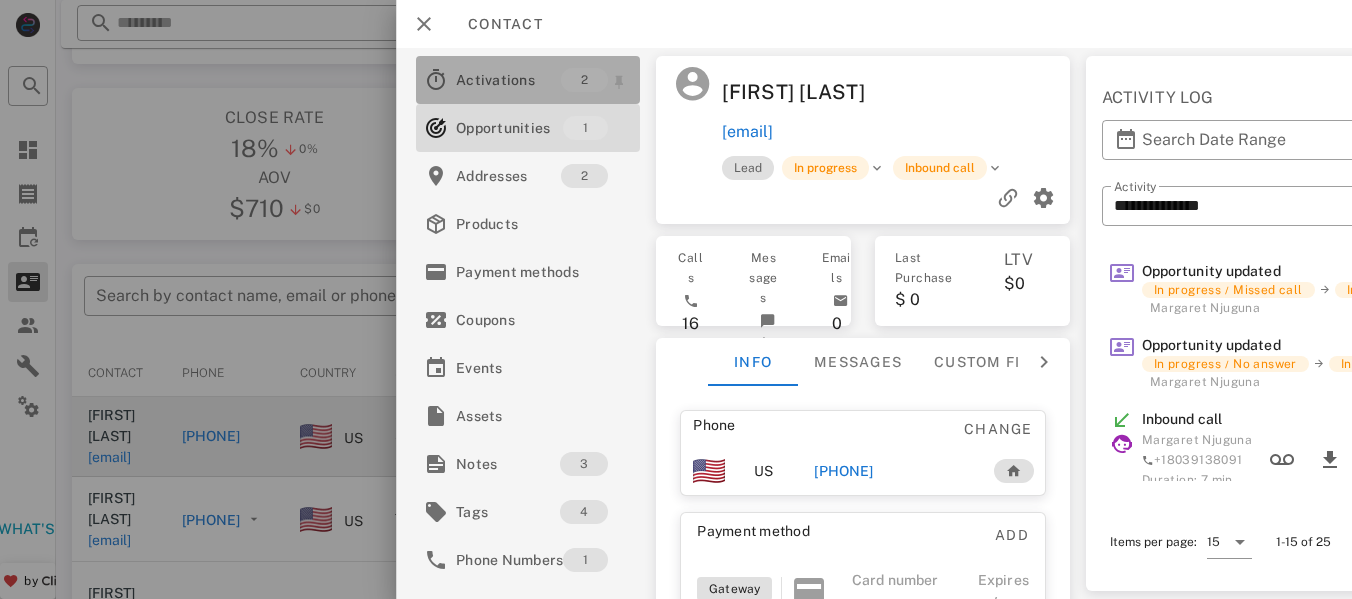 click on "Activations" at bounding box center (508, 80) 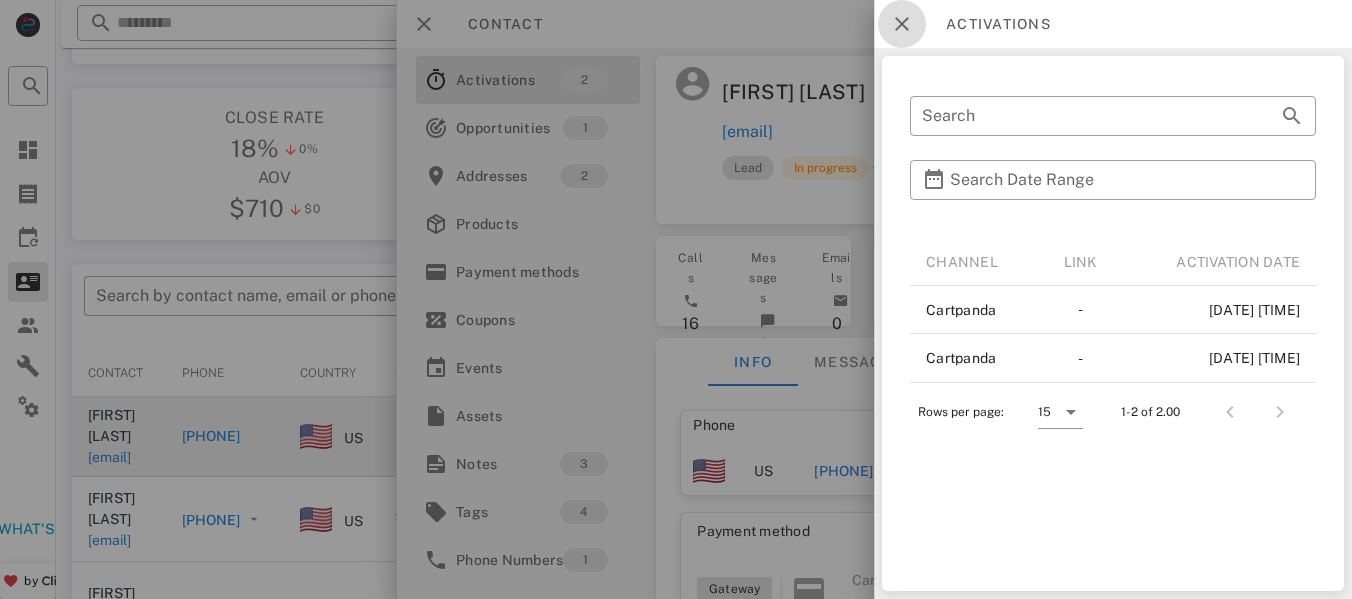 click at bounding box center (902, 24) 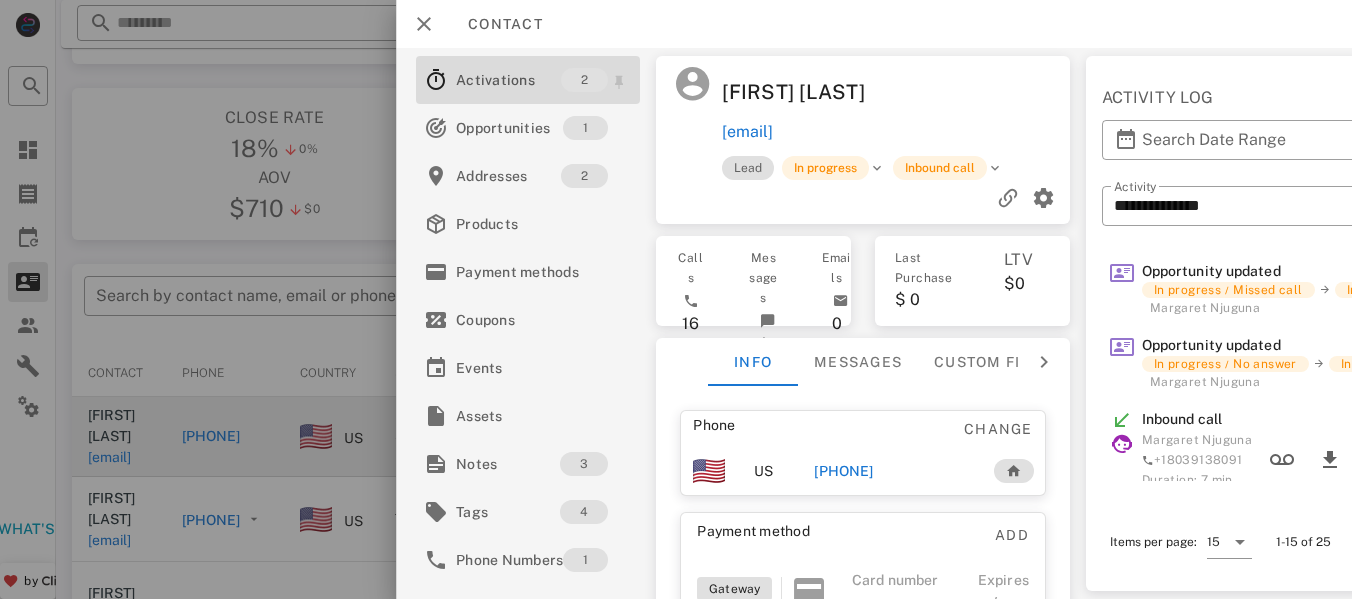 scroll, scrollTop: 0, scrollLeft: 0, axis: both 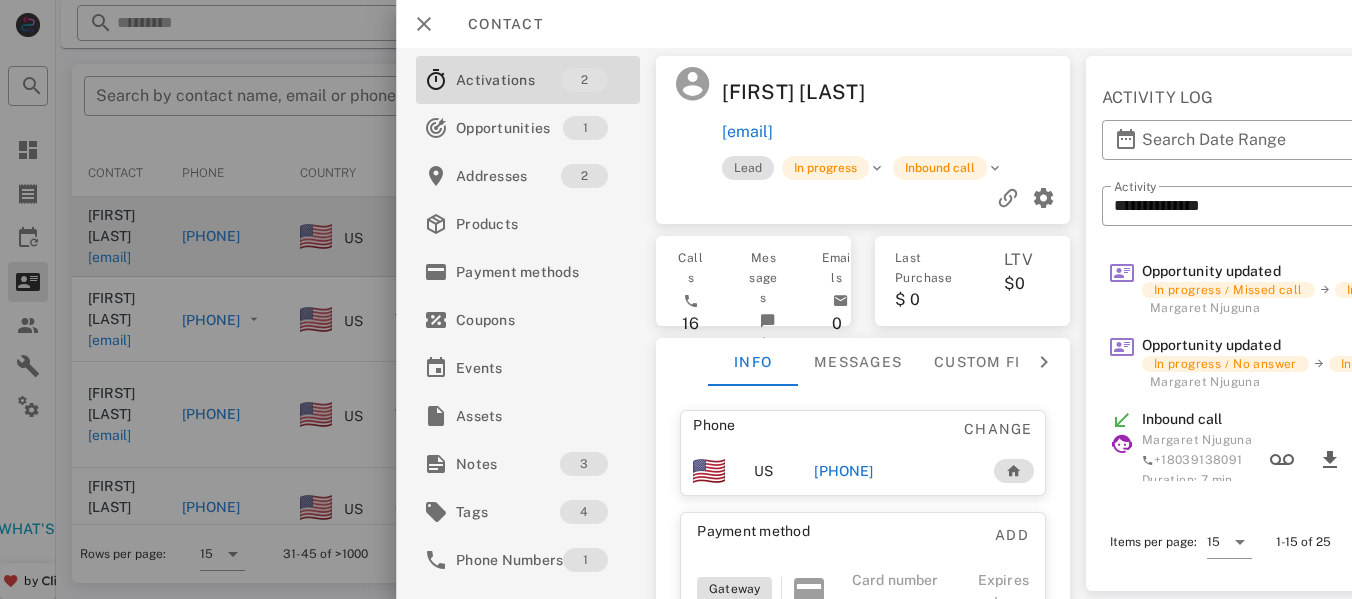 click at bounding box center [1324, 290] 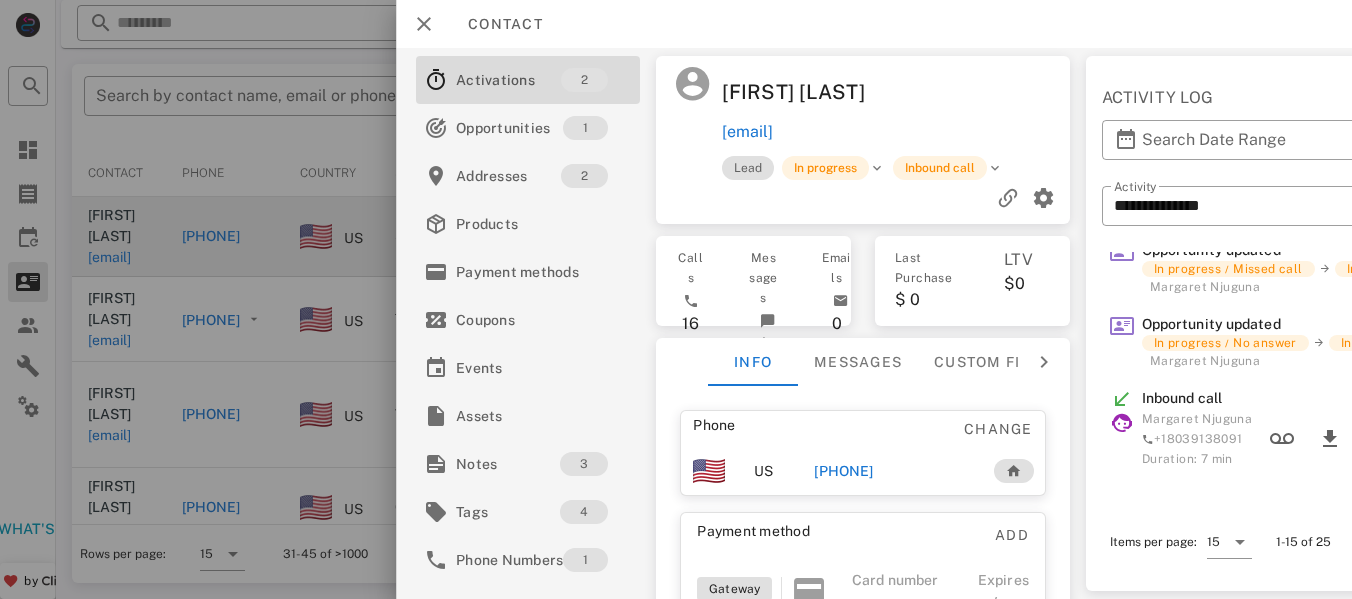scroll, scrollTop: 0, scrollLeft: 0, axis: both 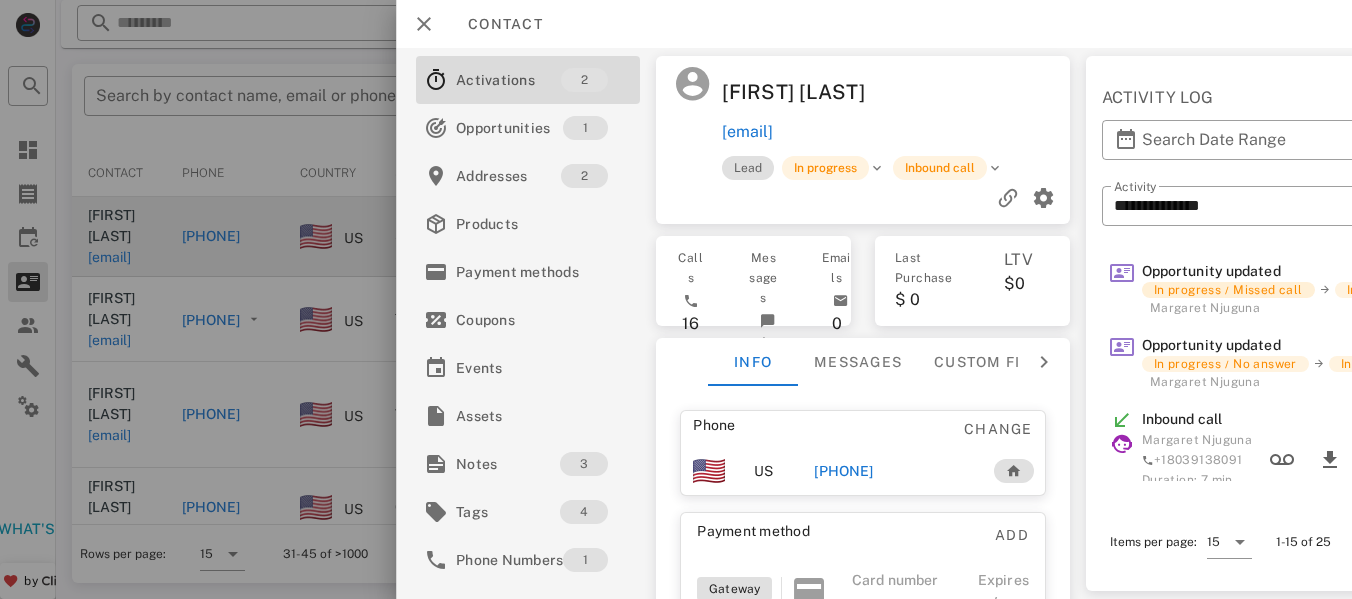 click on "Missed call" at bounding box center [1267, 290] 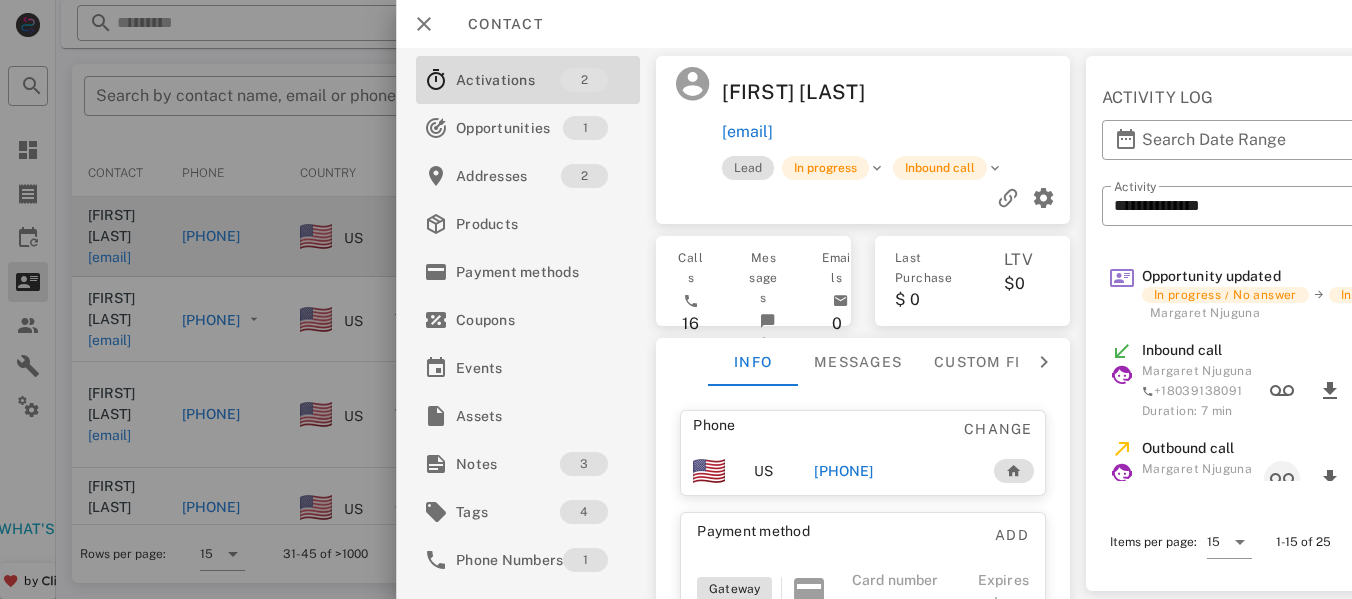 scroll, scrollTop: 100, scrollLeft: 0, axis: vertical 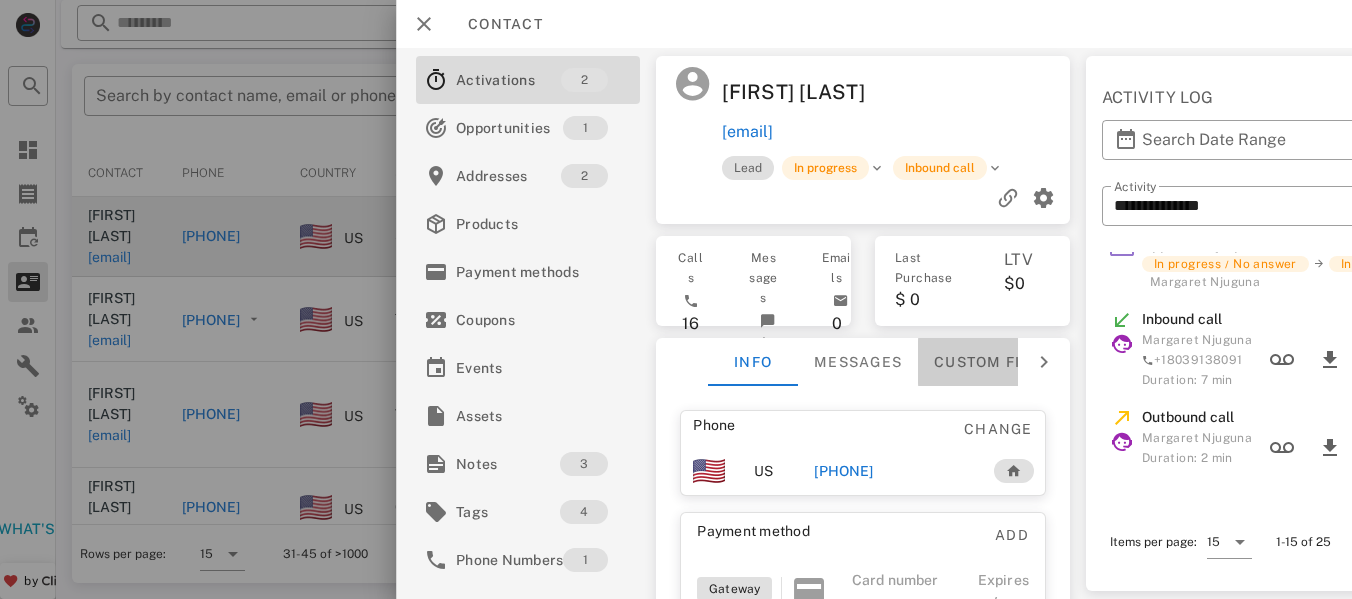 click on "Custom fields" at bounding box center (997, 362) 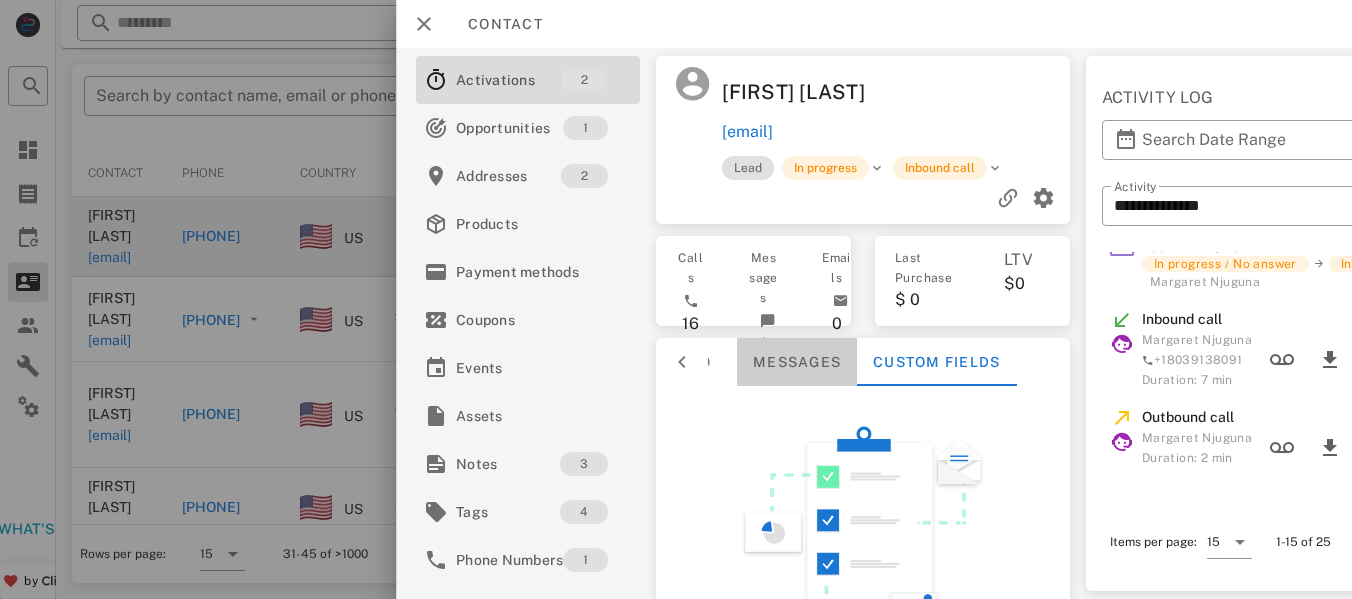 click on "Messages" at bounding box center [797, 362] 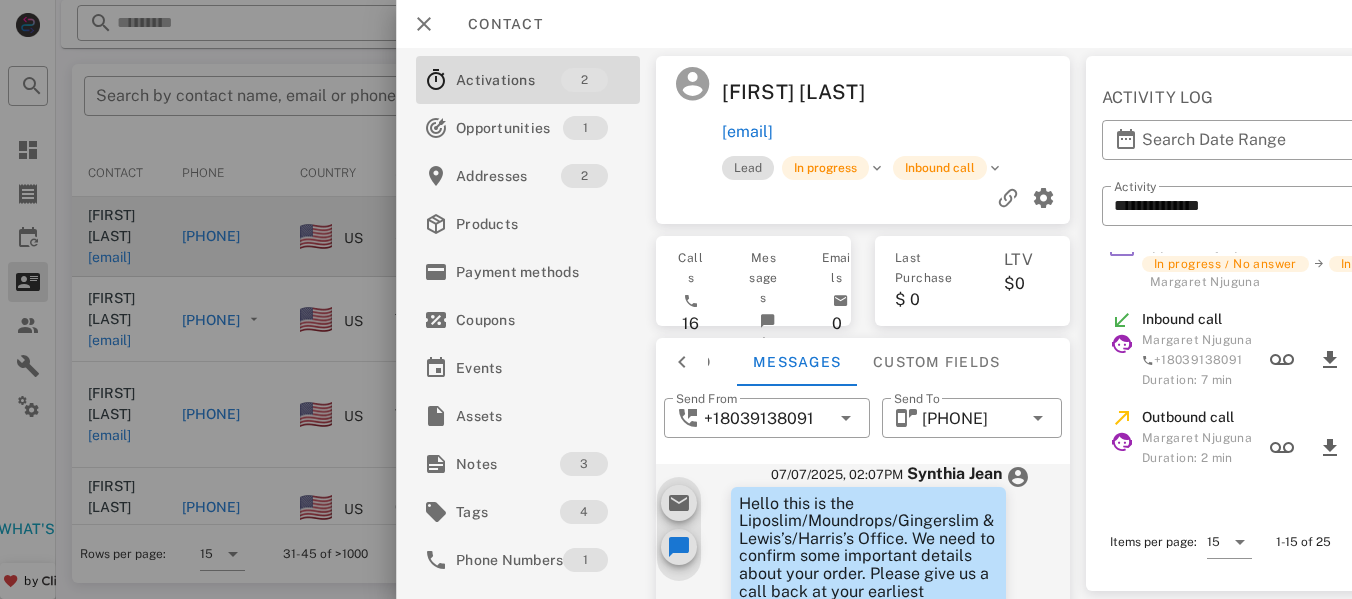 scroll, scrollTop: 0, scrollLeft: 0, axis: both 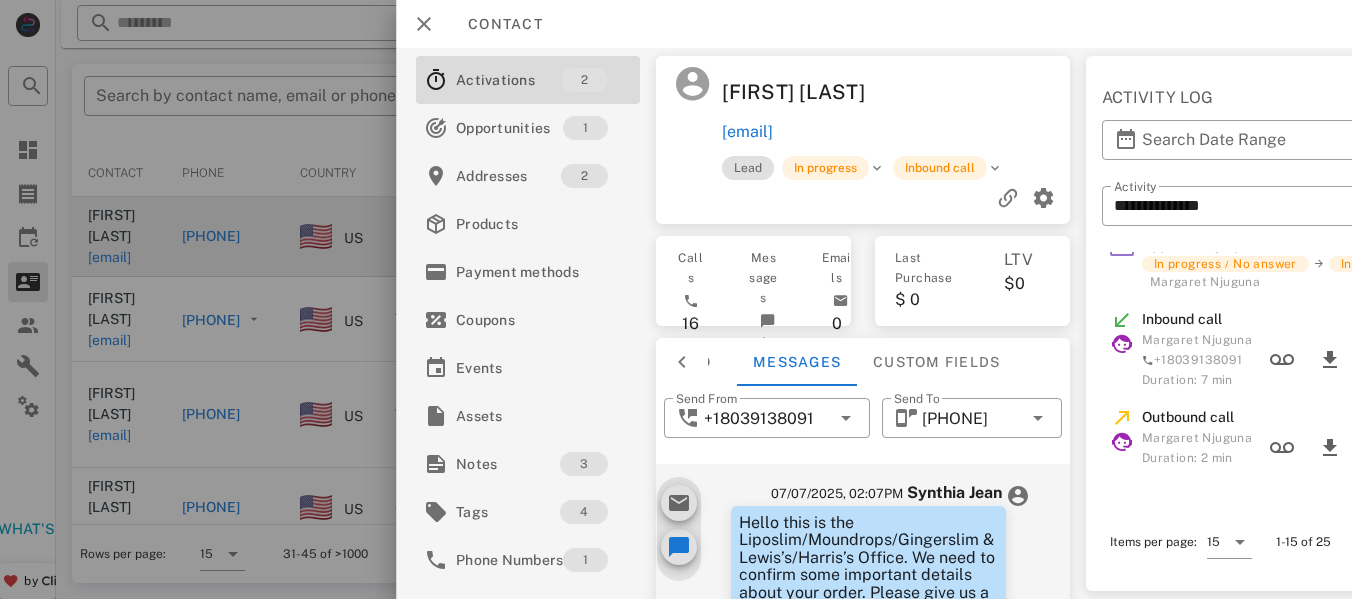 click at bounding box center [682, 362] 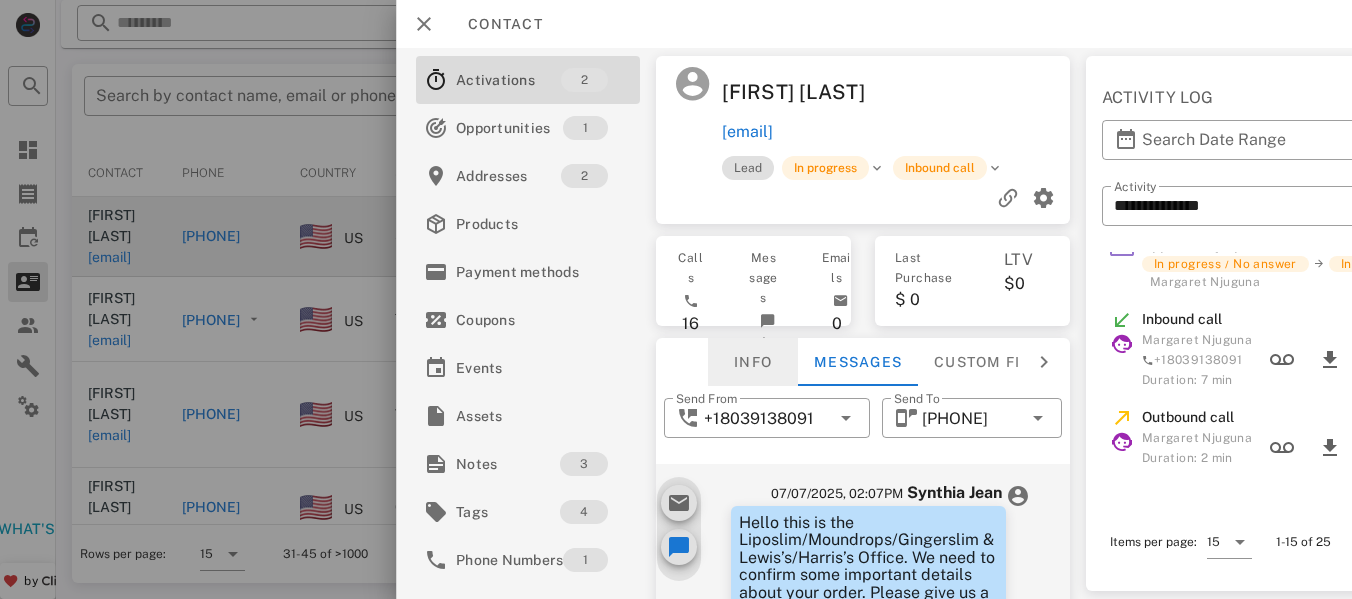 click on "Info" at bounding box center (753, 362) 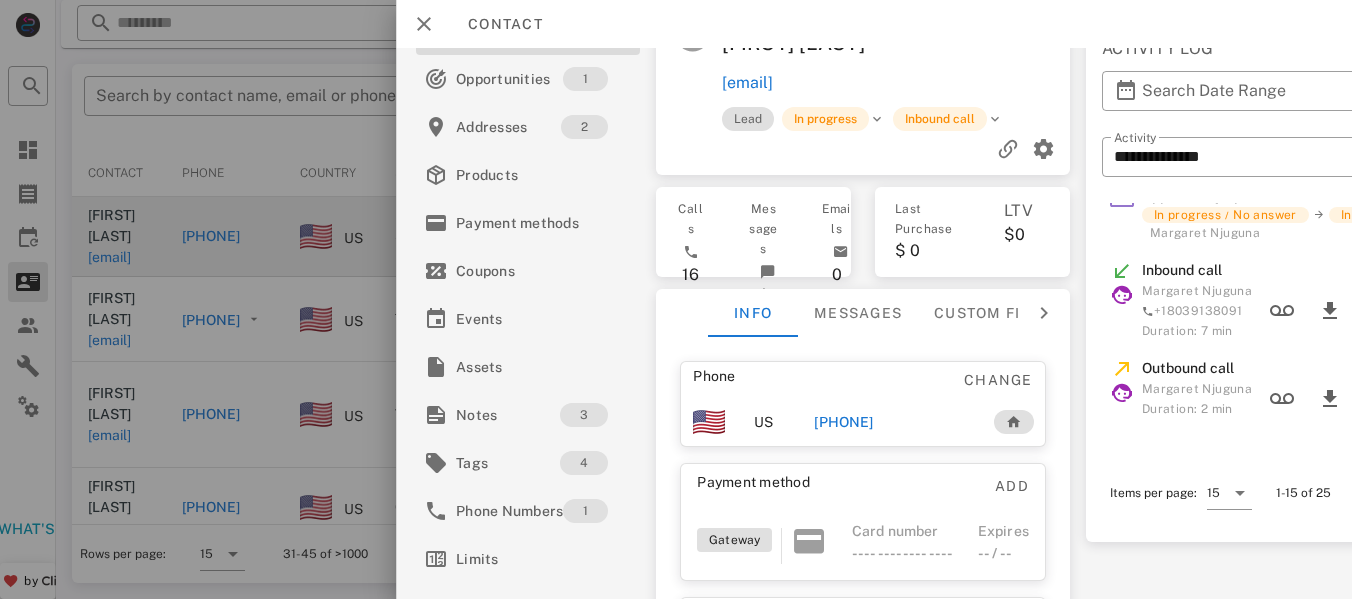scroll, scrollTop: 14, scrollLeft: 0, axis: vertical 